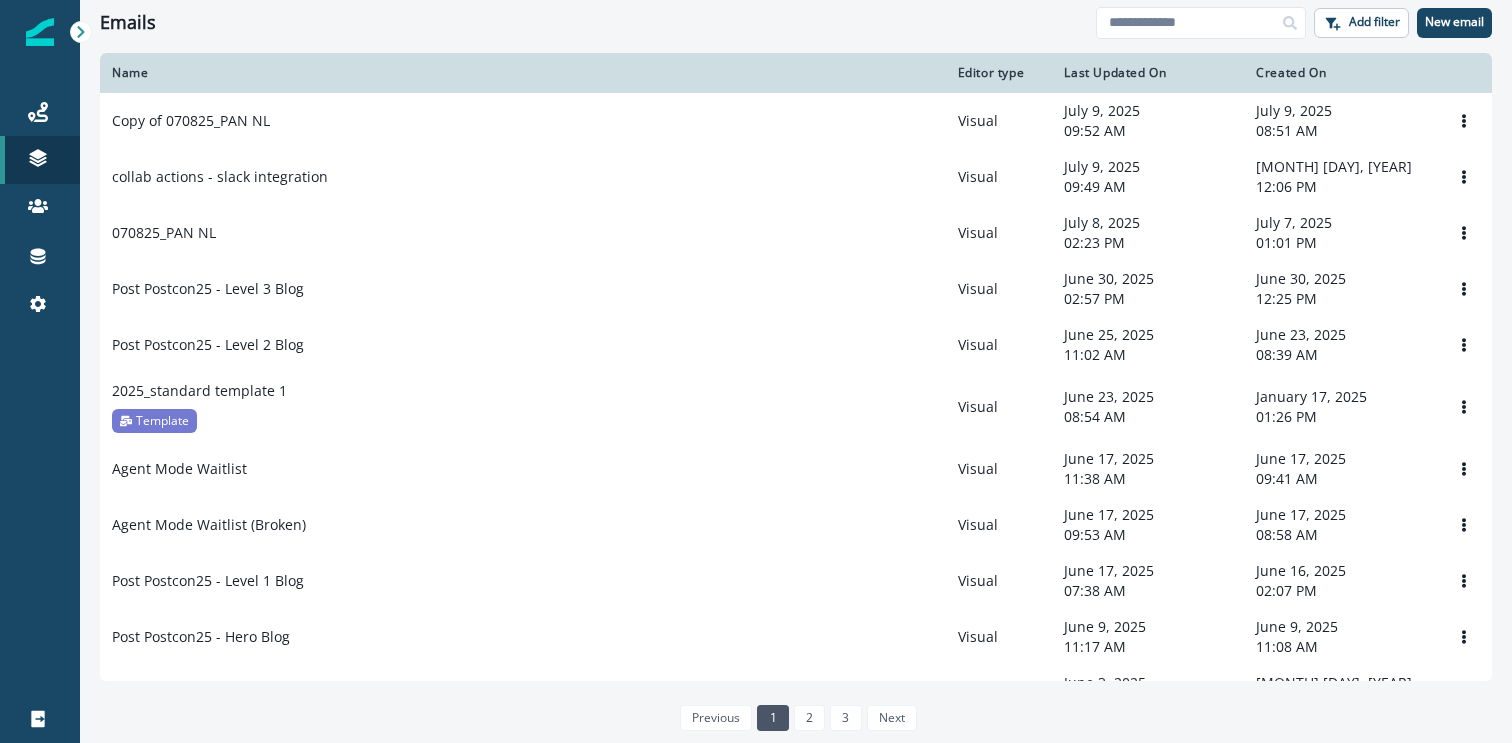 scroll, scrollTop: 0, scrollLeft: 0, axis: both 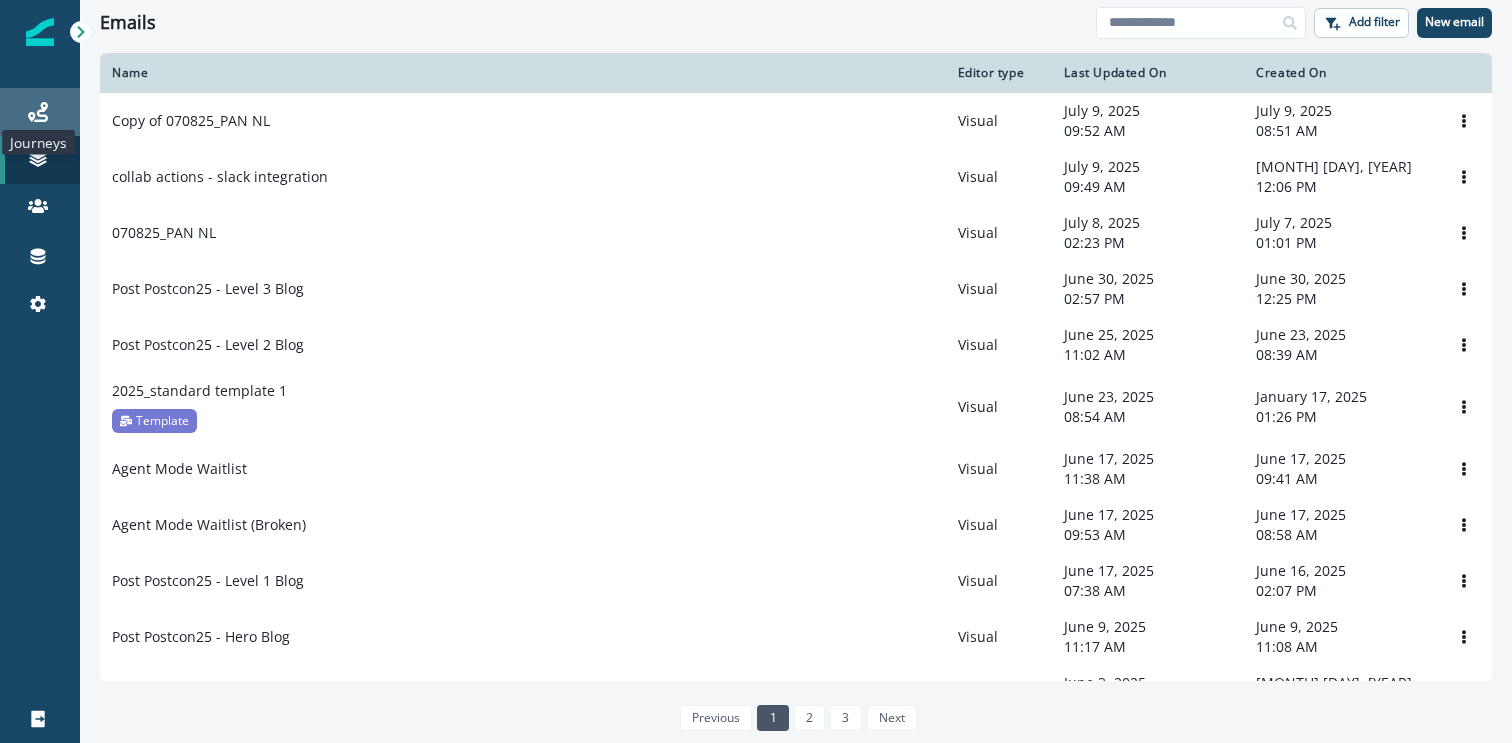 click at bounding box center (38, 112) 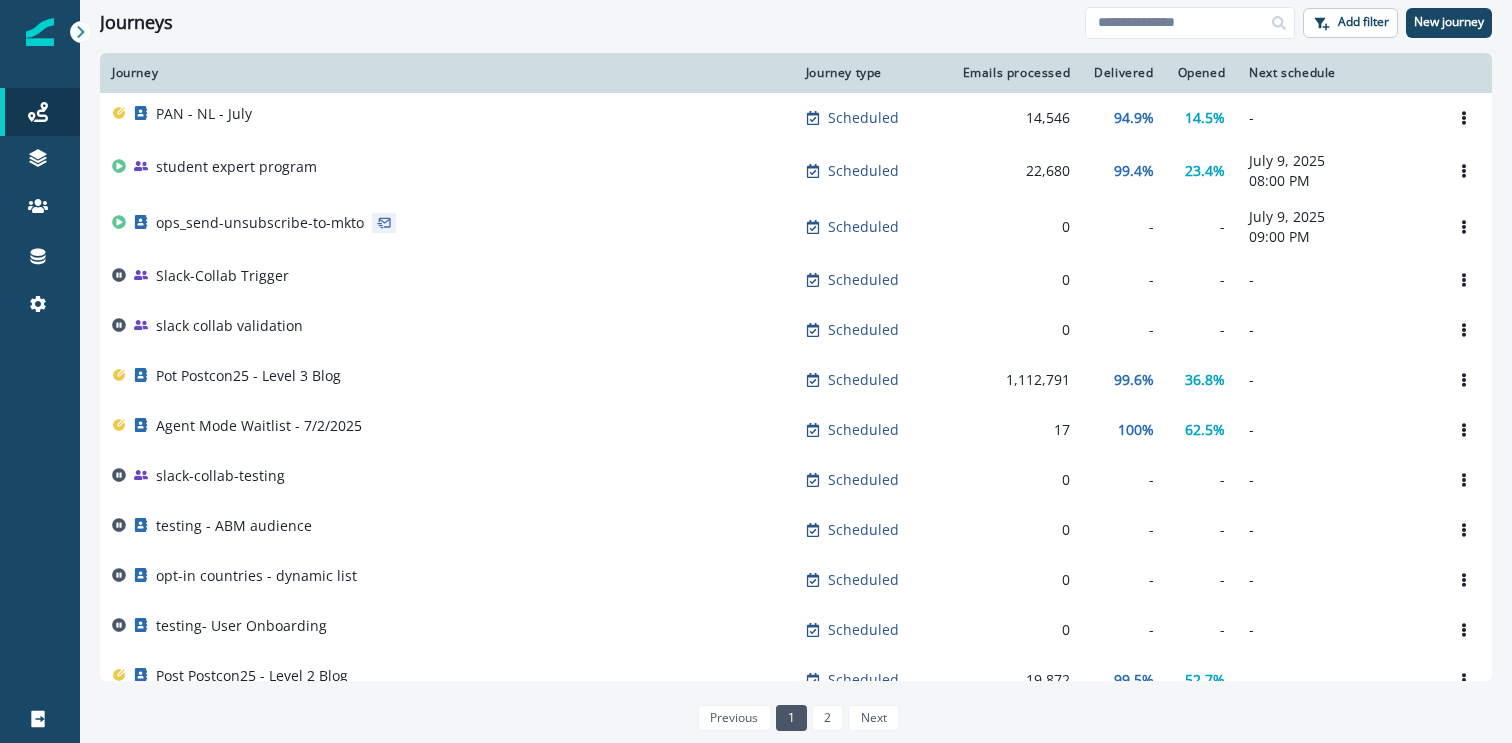 click on "Journeys Add filter New journey" at bounding box center [796, 22] 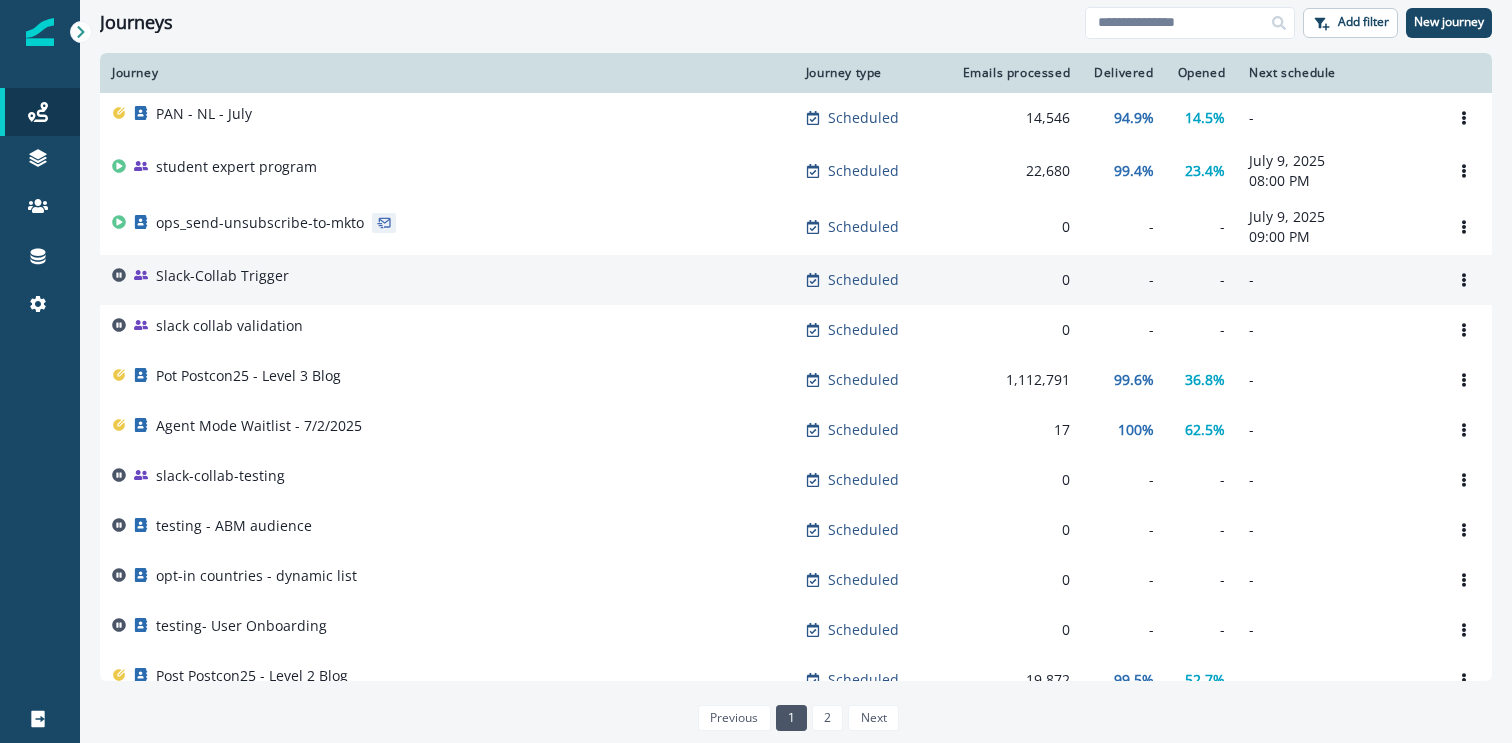 click on "Slack-Collab Trigger" at bounding box center [447, 280] 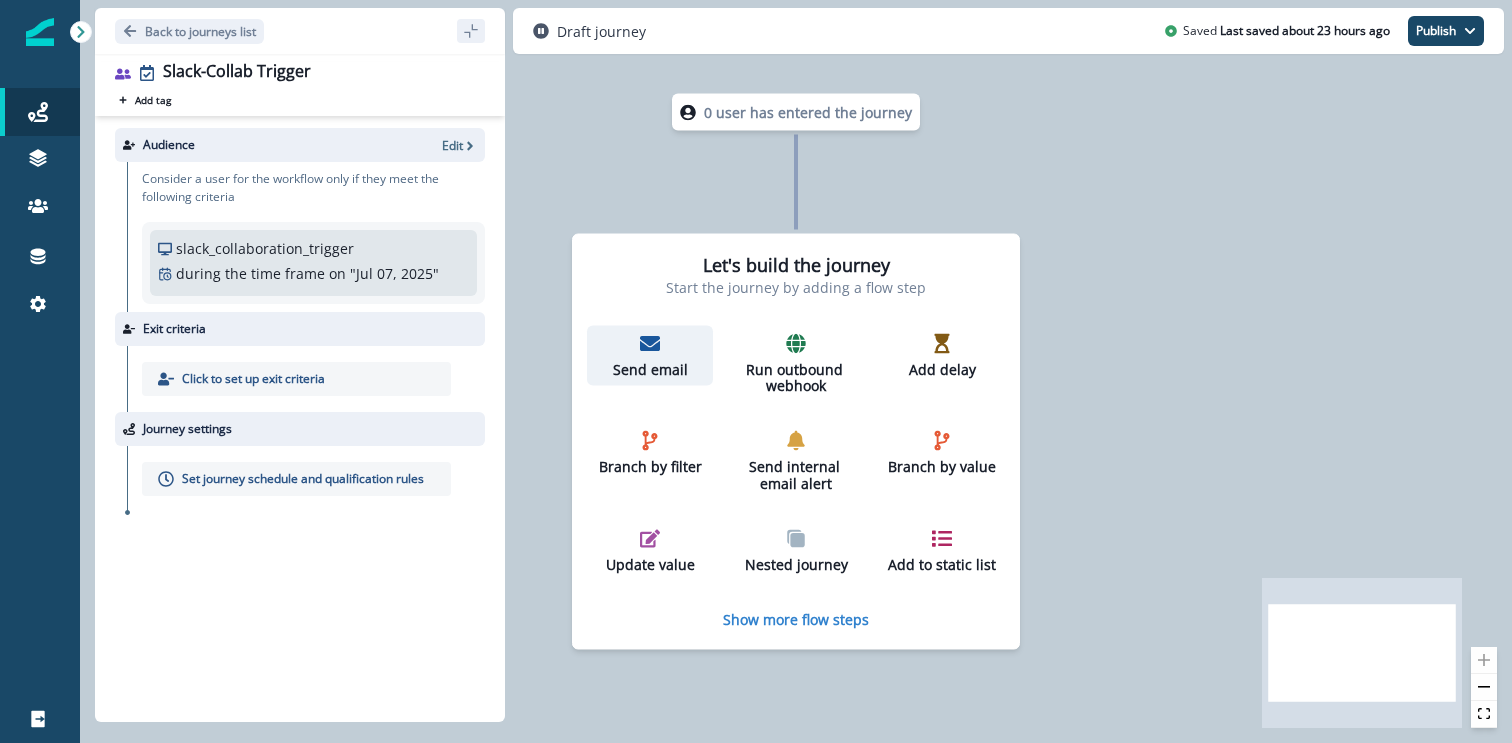 click at bounding box center (650, 343) 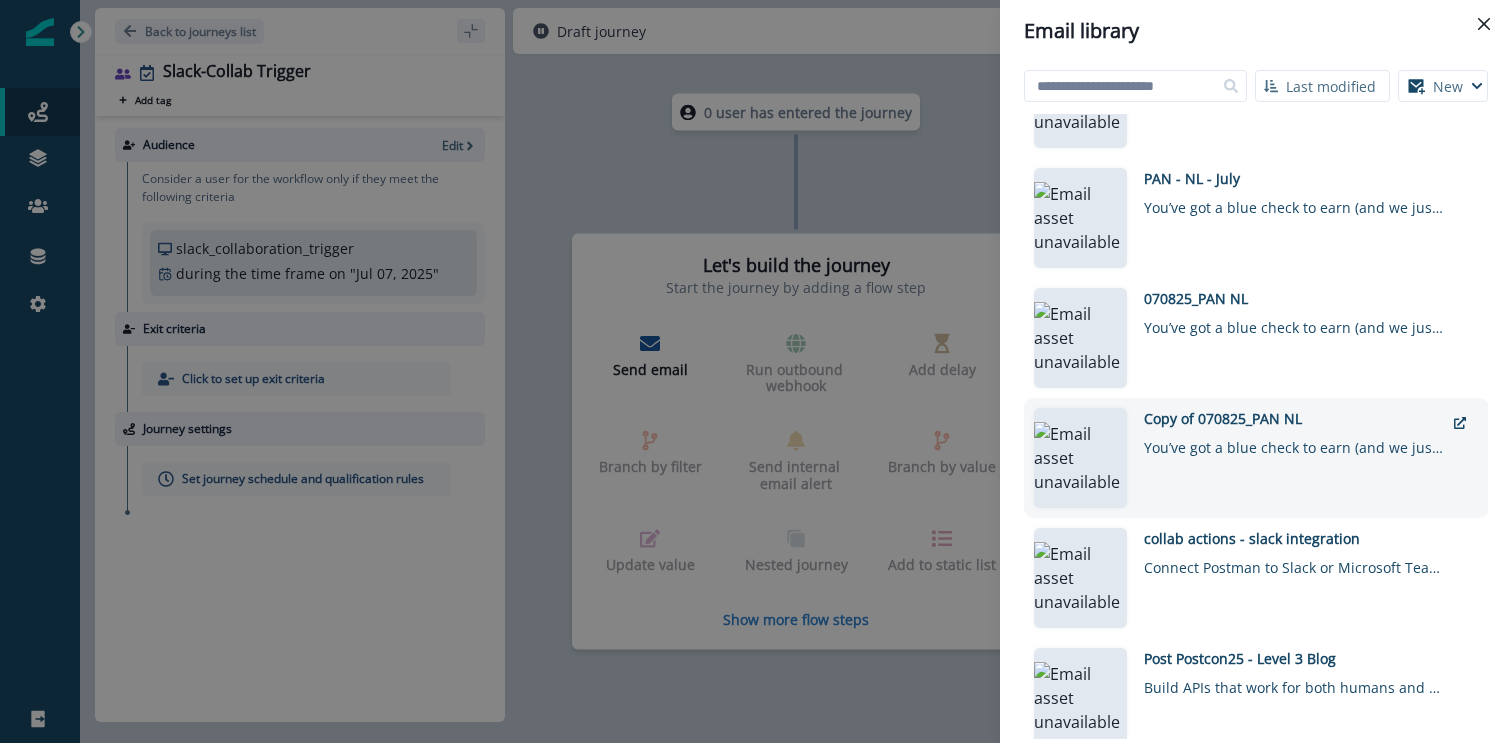 scroll, scrollTop: 107, scrollLeft: 0, axis: vertical 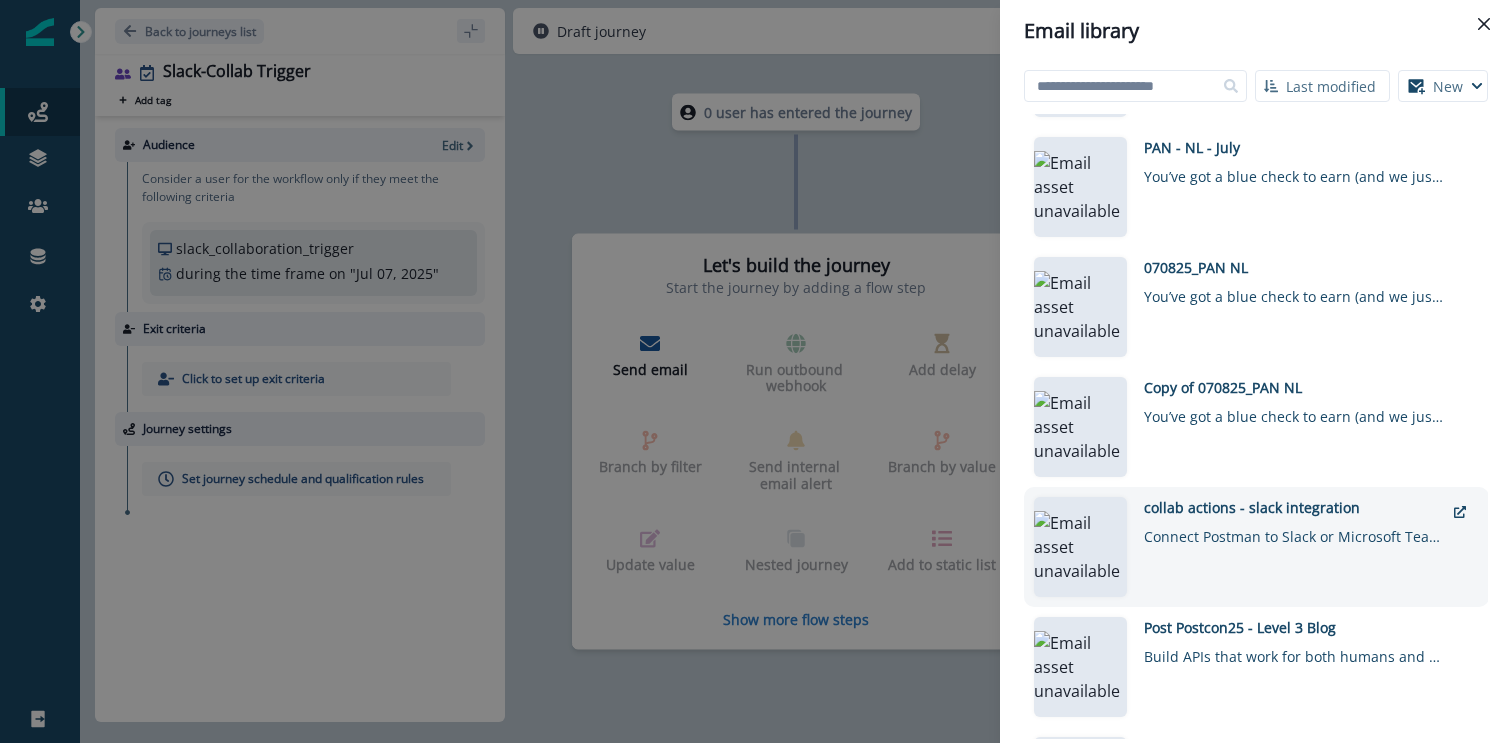 click on "Connect Postman to Slack or Microsoft Teams" at bounding box center [1294, 532] 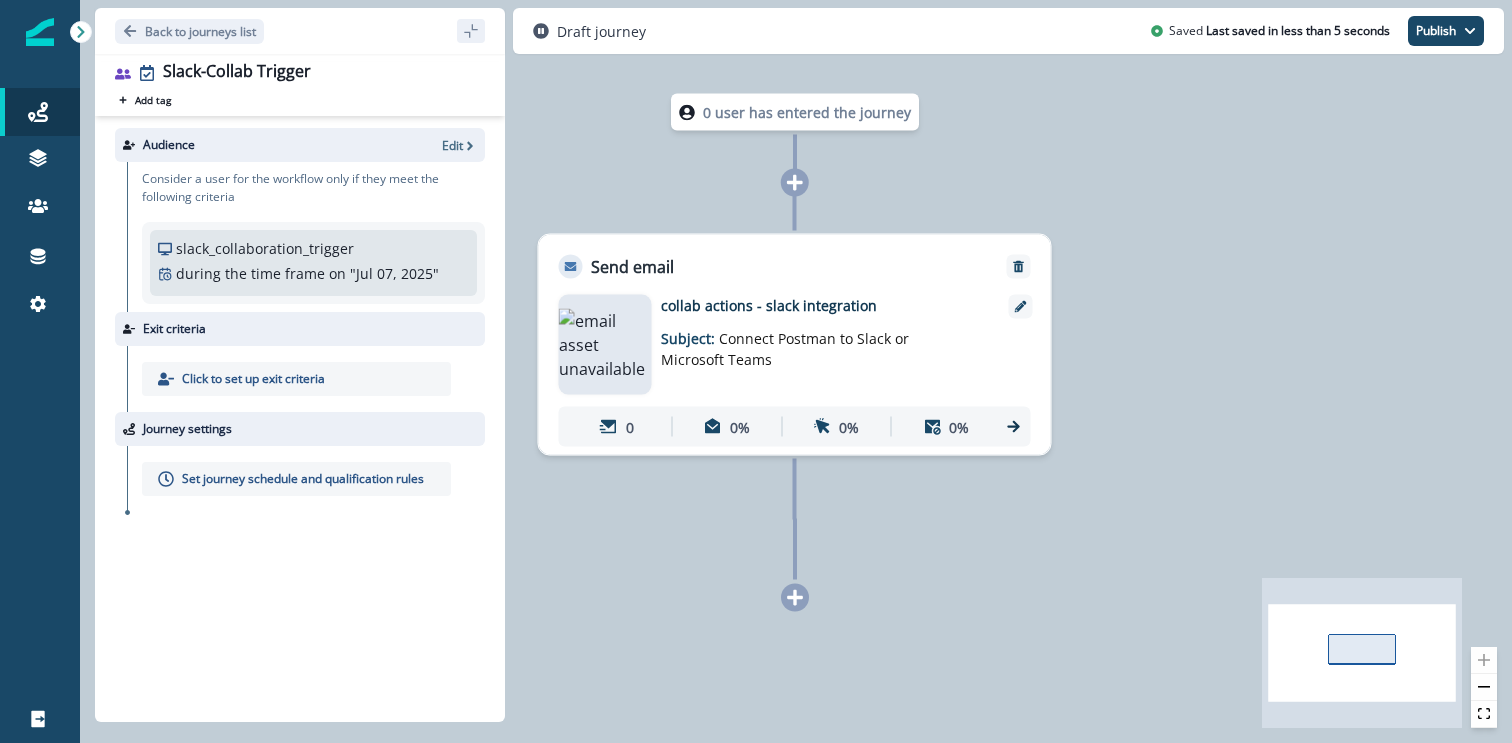 click on "Click to set up exit criteria" at bounding box center (296, 379) 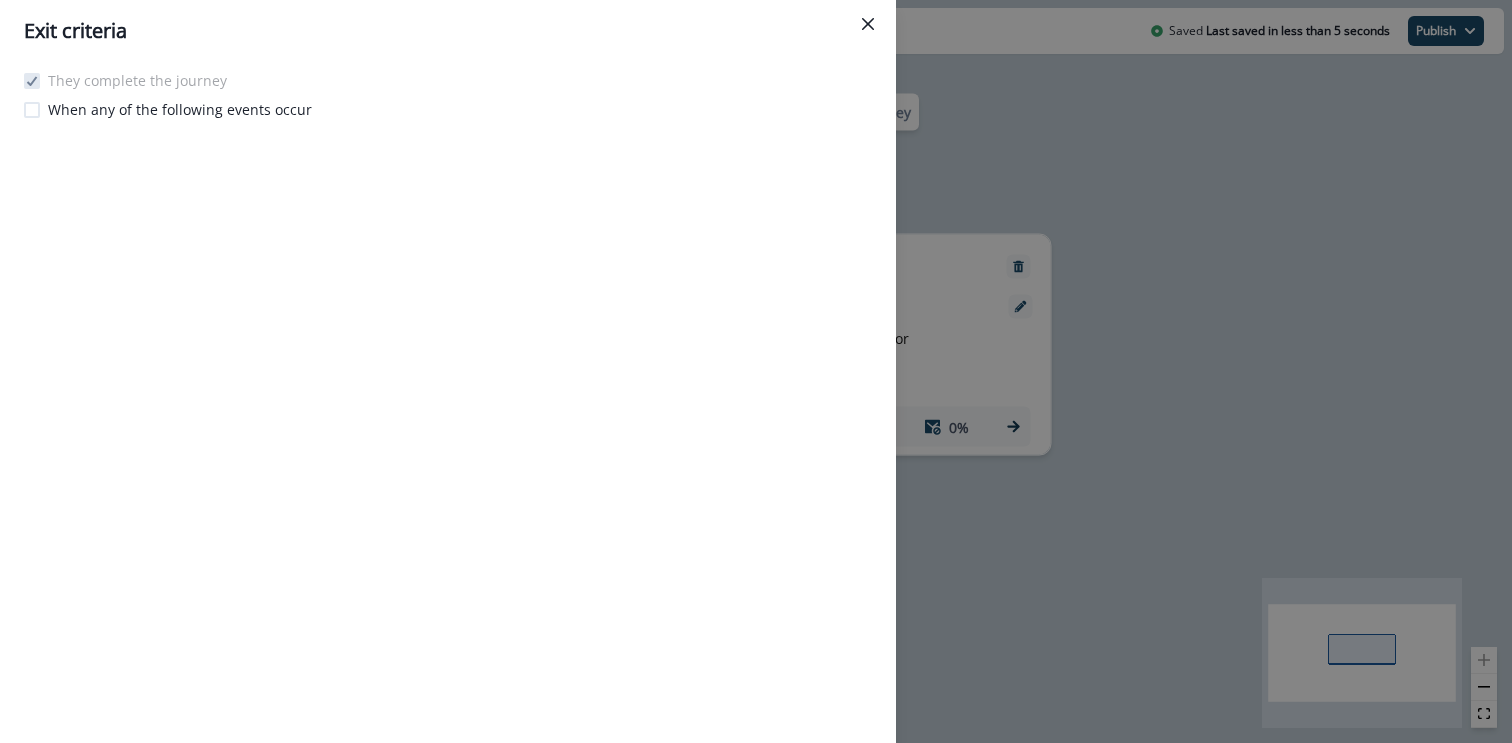 type 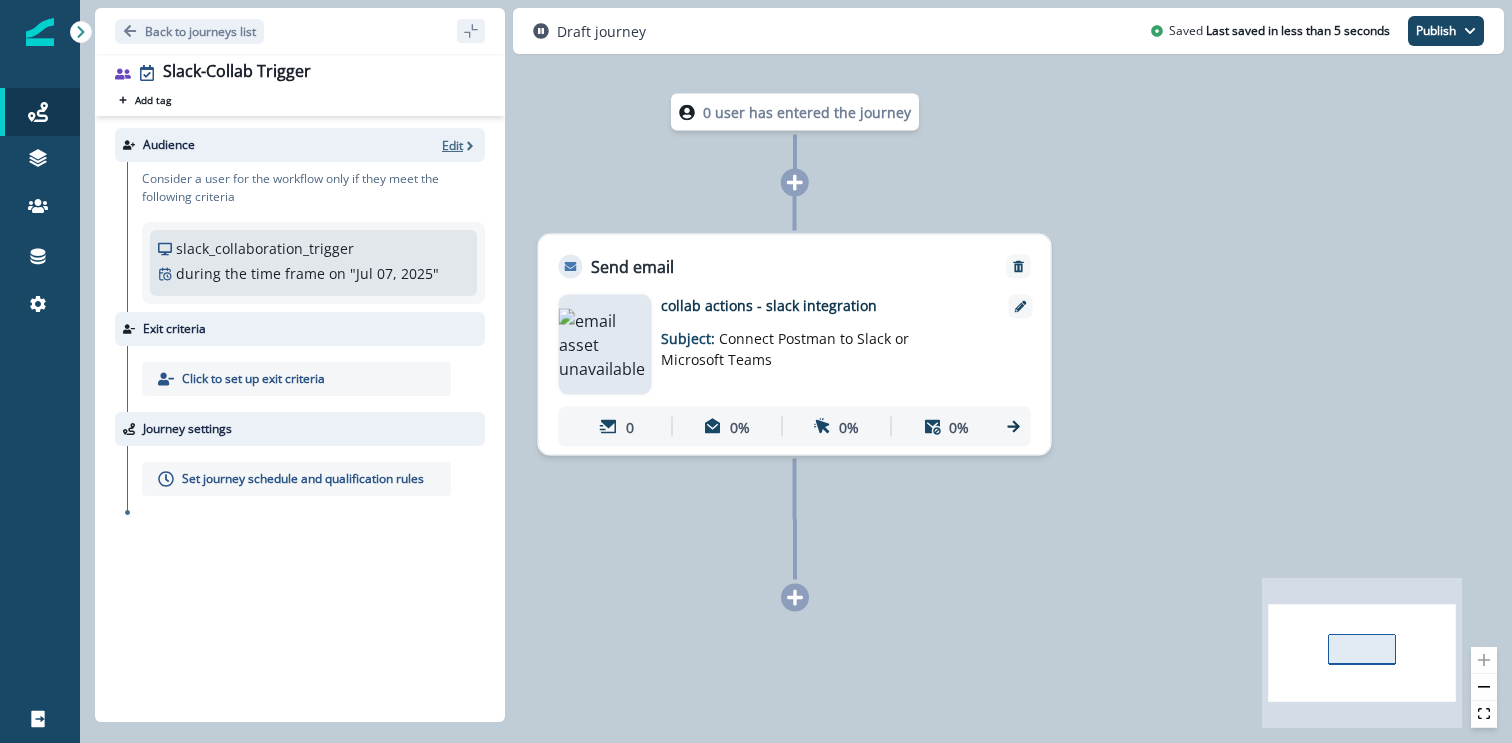 click on "Edit" at bounding box center (452, 145) 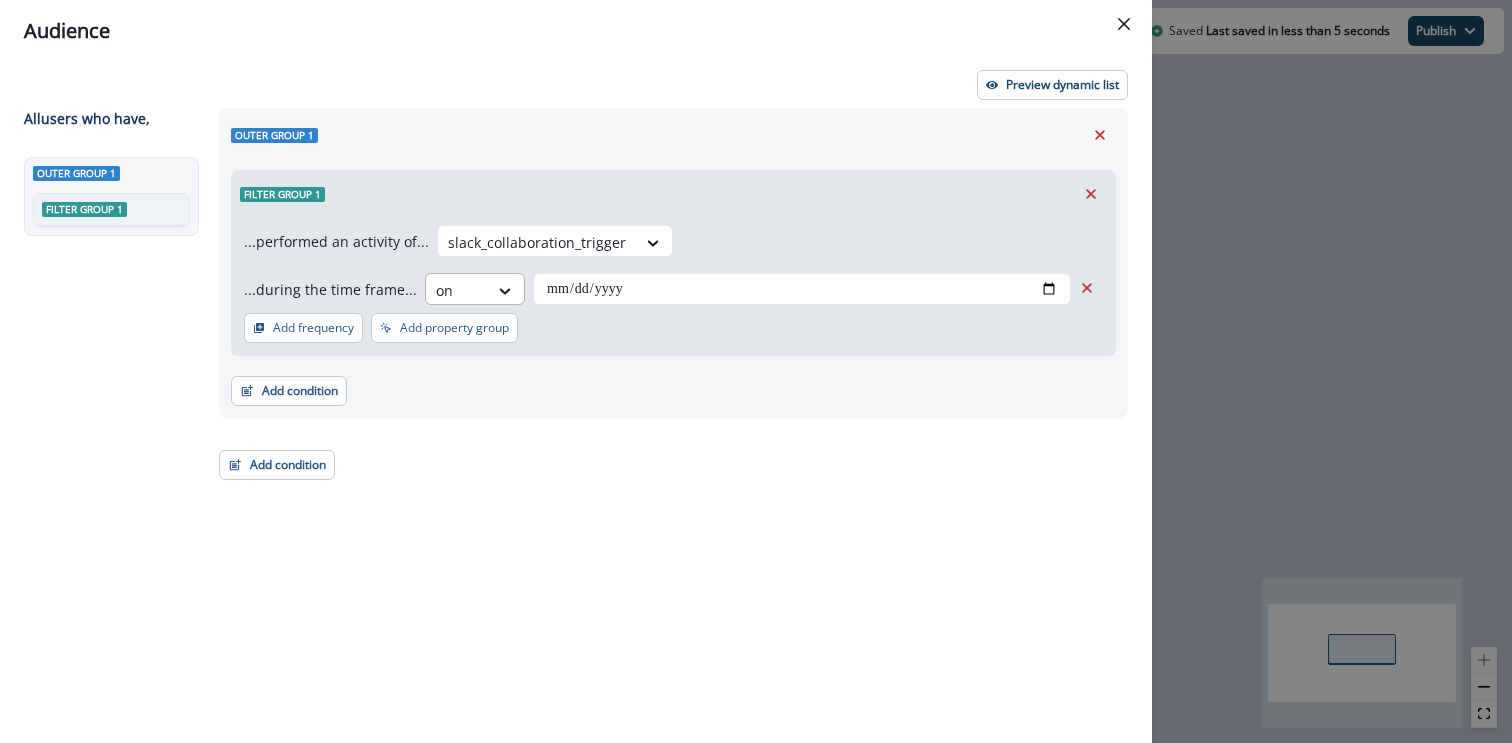 click at bounding box center [457, 290] 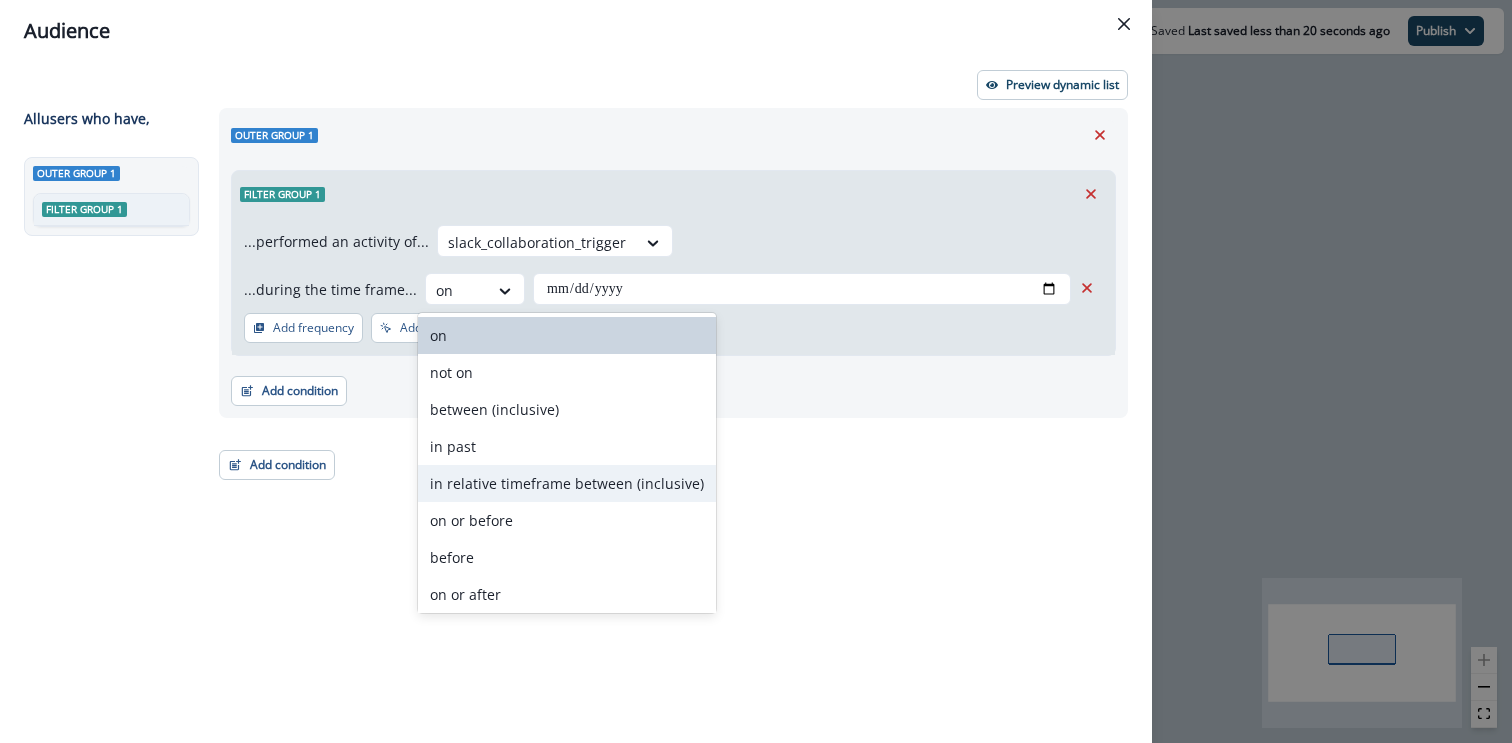 click on "in relative timeframe between (inclusive)" at bounding box center [567, 483] 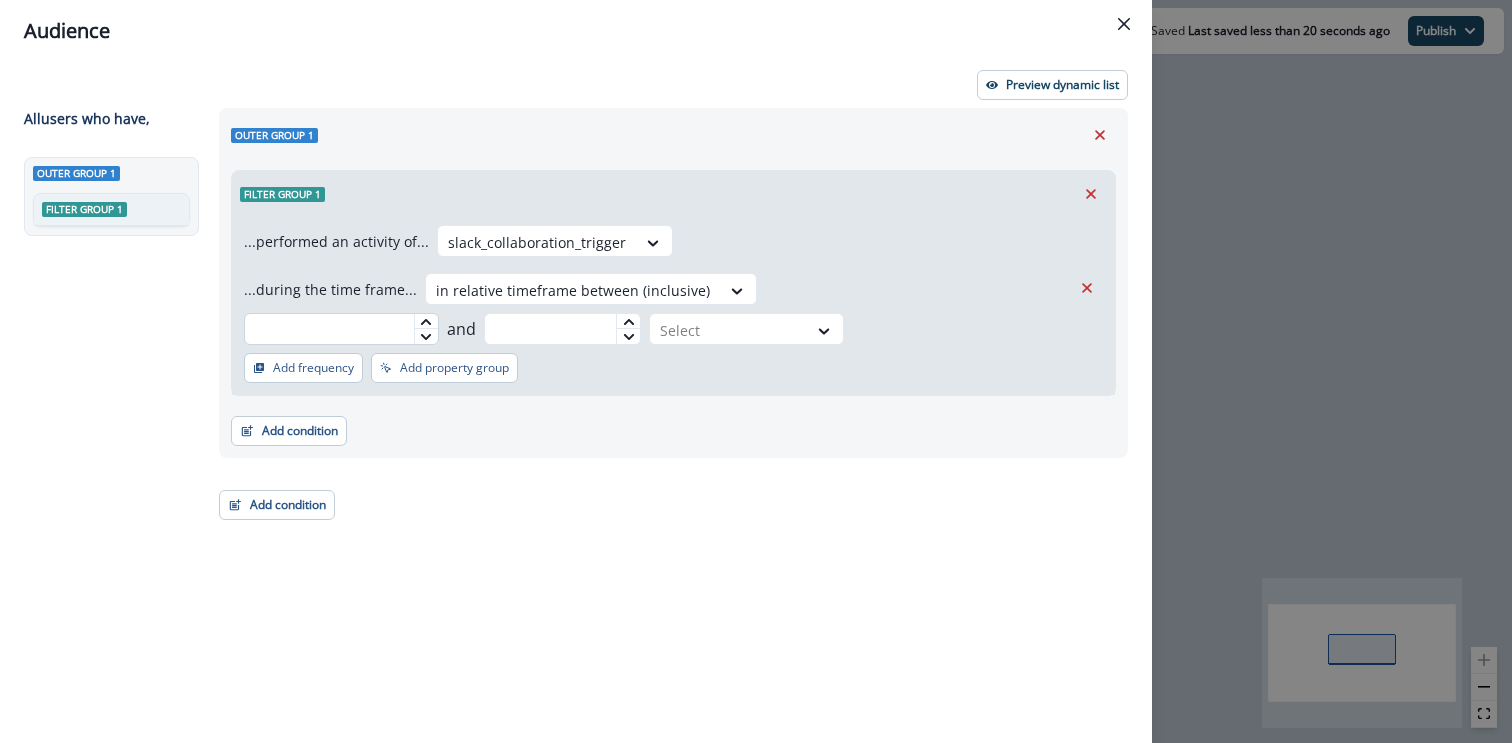 click at bounding box center [341, 329] 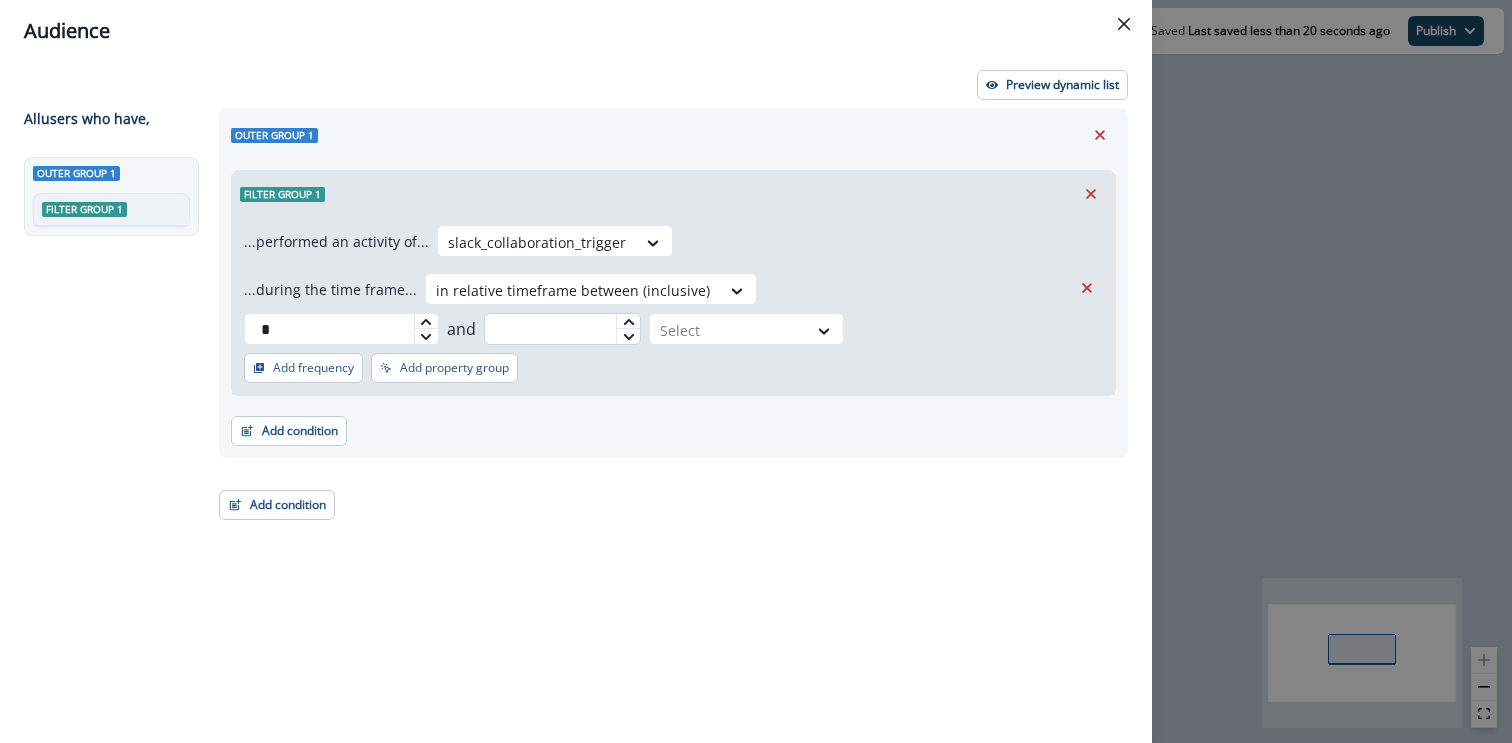 type on "*" 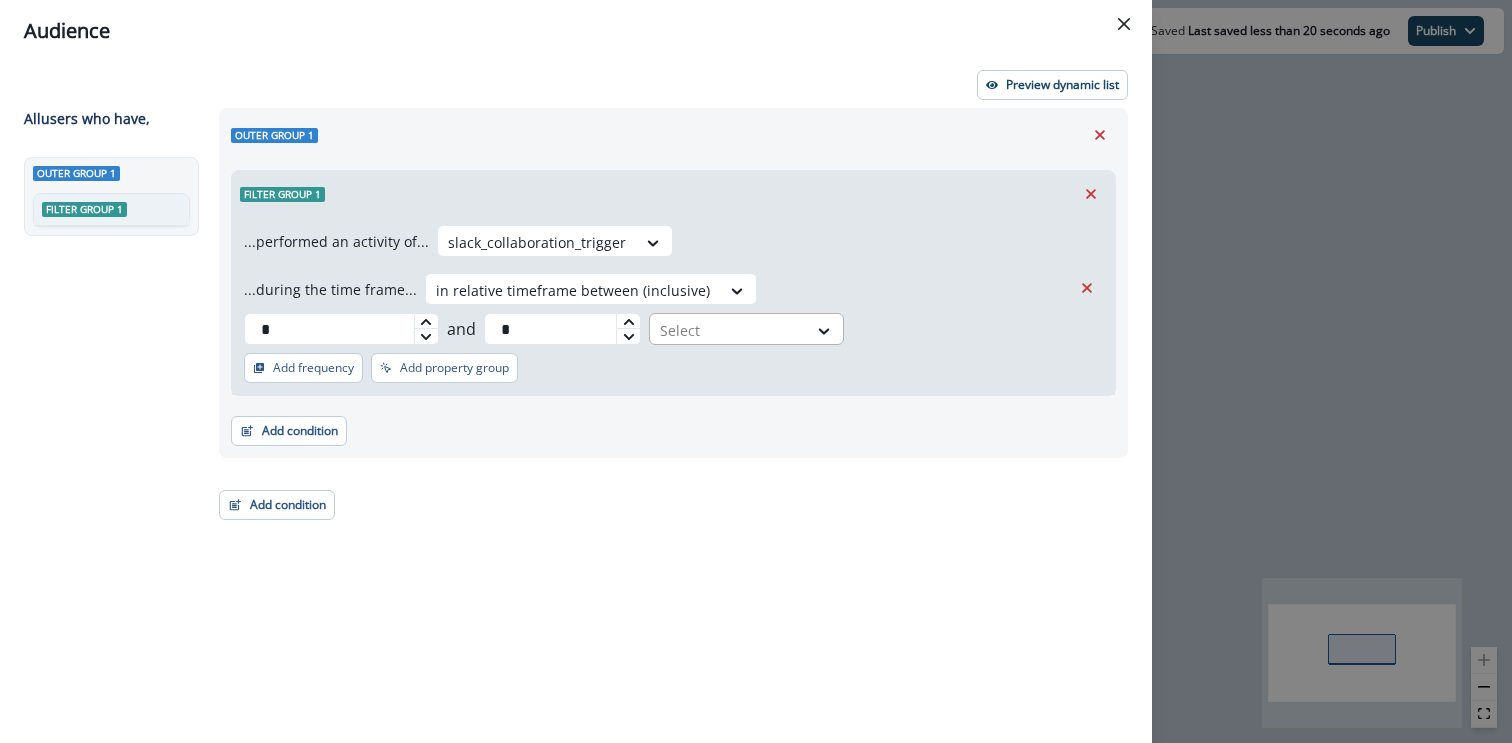 type on "*" 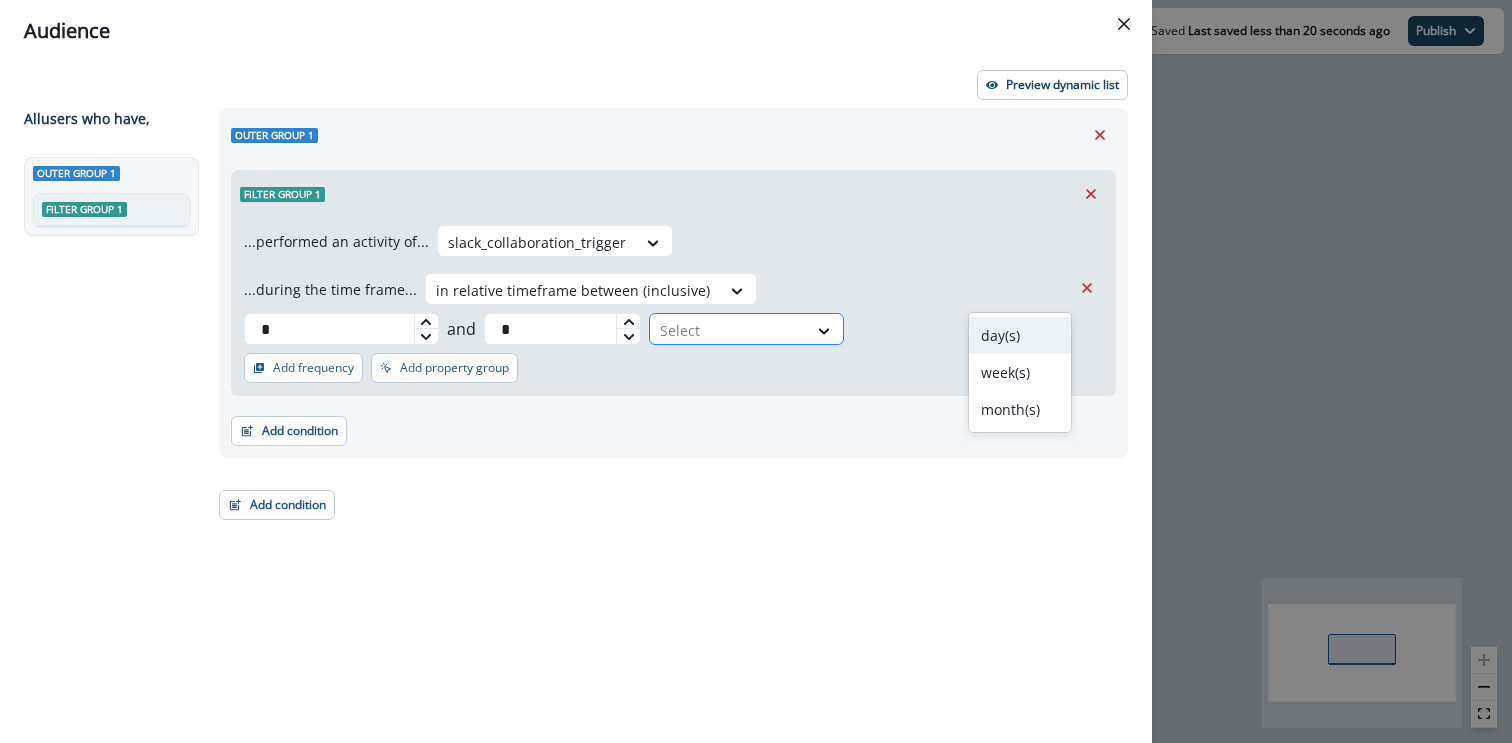 click at bounding box center (728, 330) 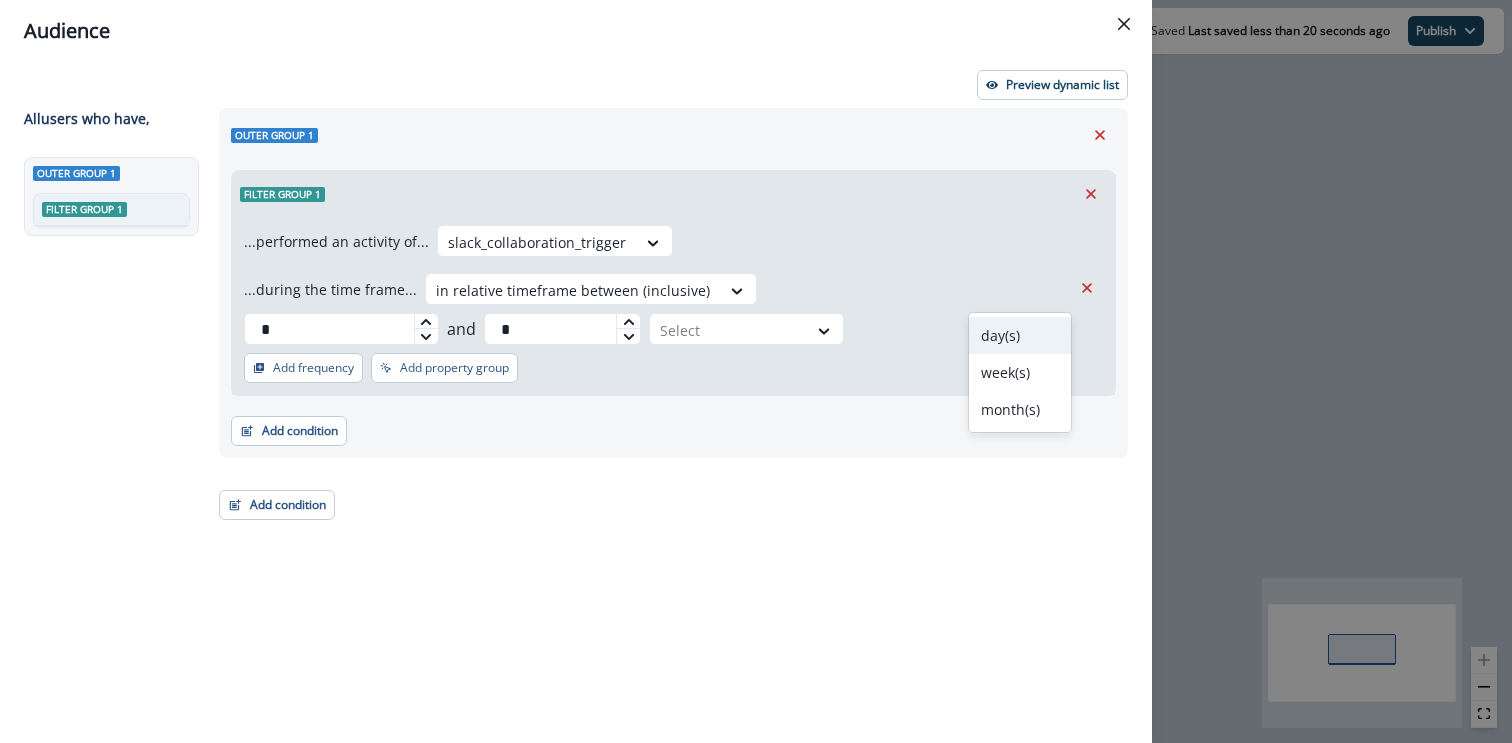 click on "day(s)" at bounding box center (1020, 335) 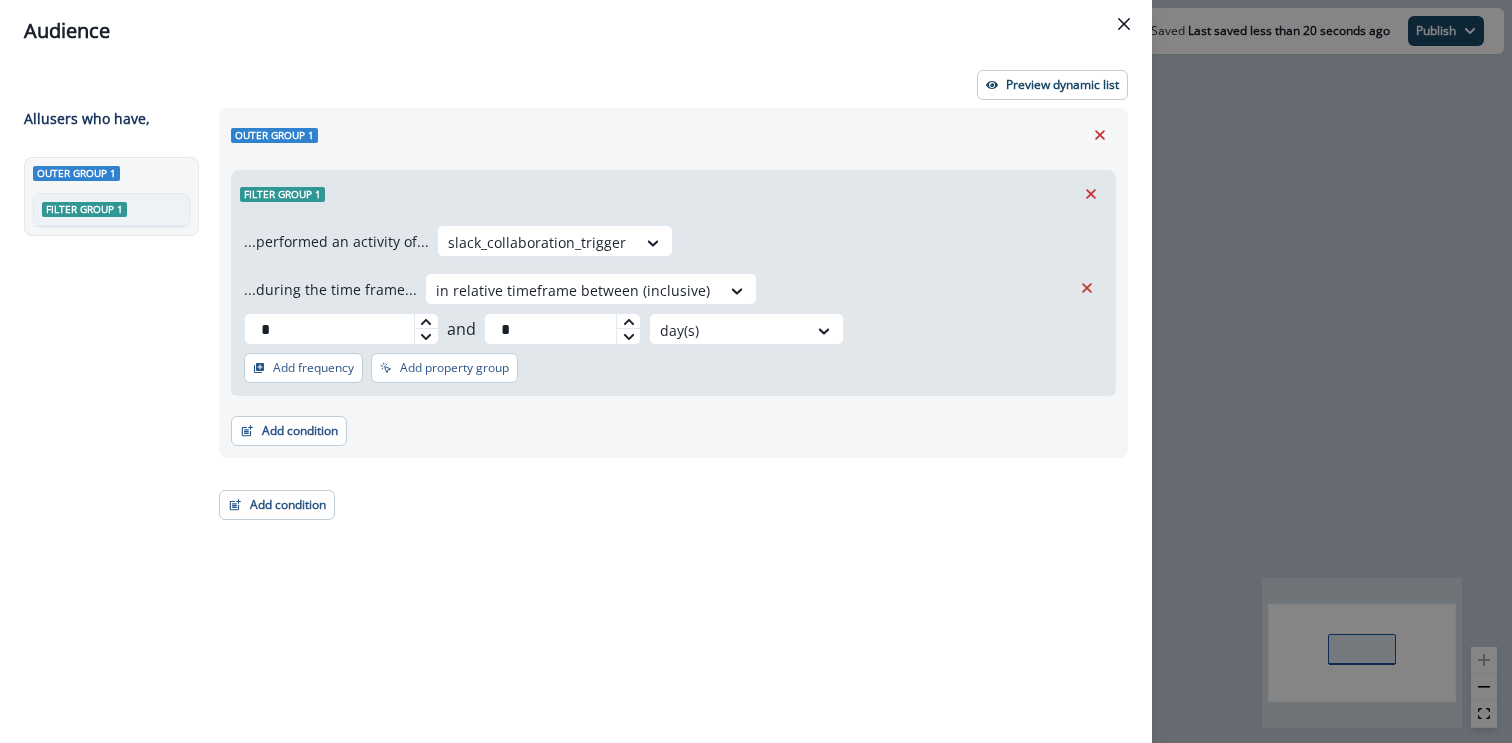 click on "Filter group 1 ...performed an activity of... slack_collaboration_trigger ...during the time frame... in relative timeframe between (inclusive) * and * option day(s), selected. day(s) Add frequency Add property group Add property group" at bounding box center (673, 279) 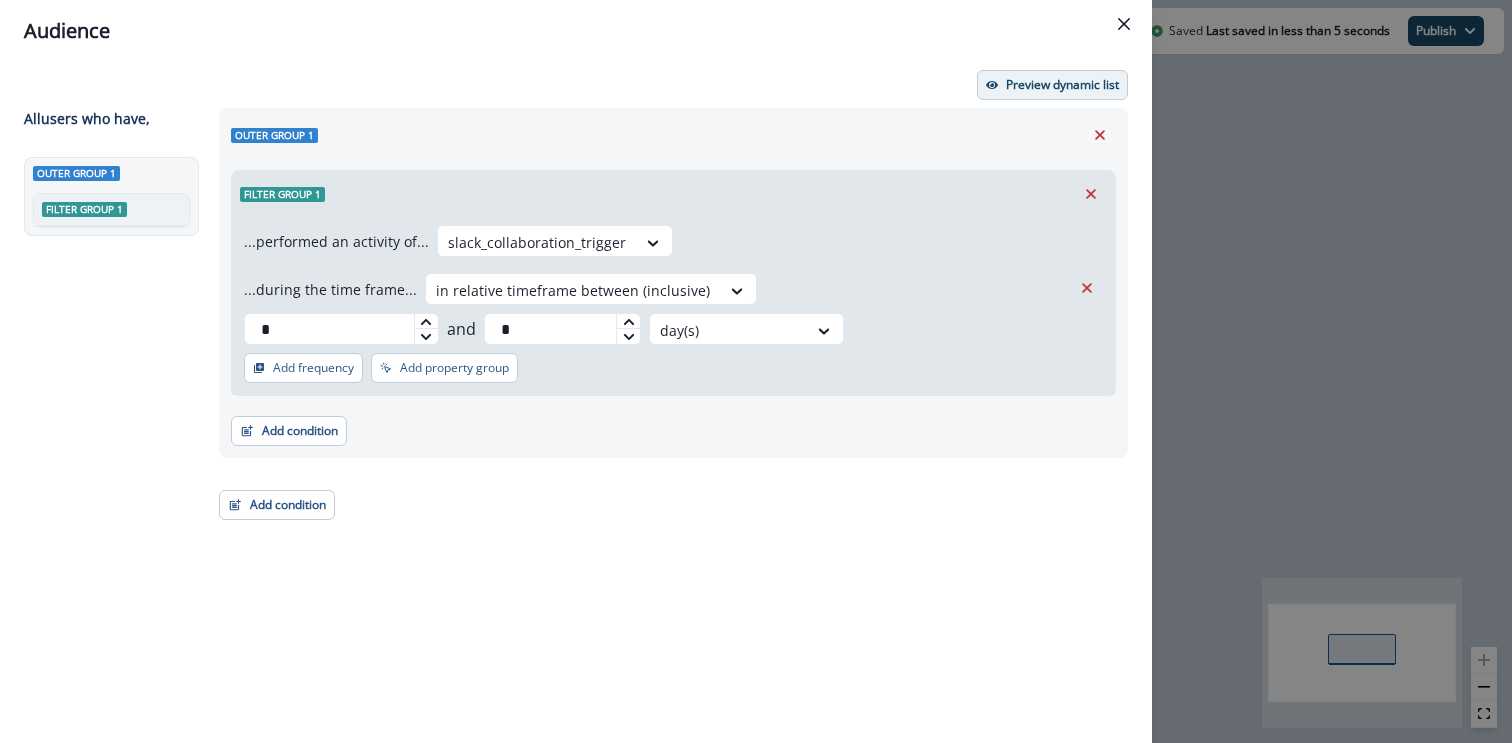 click on "Preview dynamic list" at bounding box center [1062, 85] 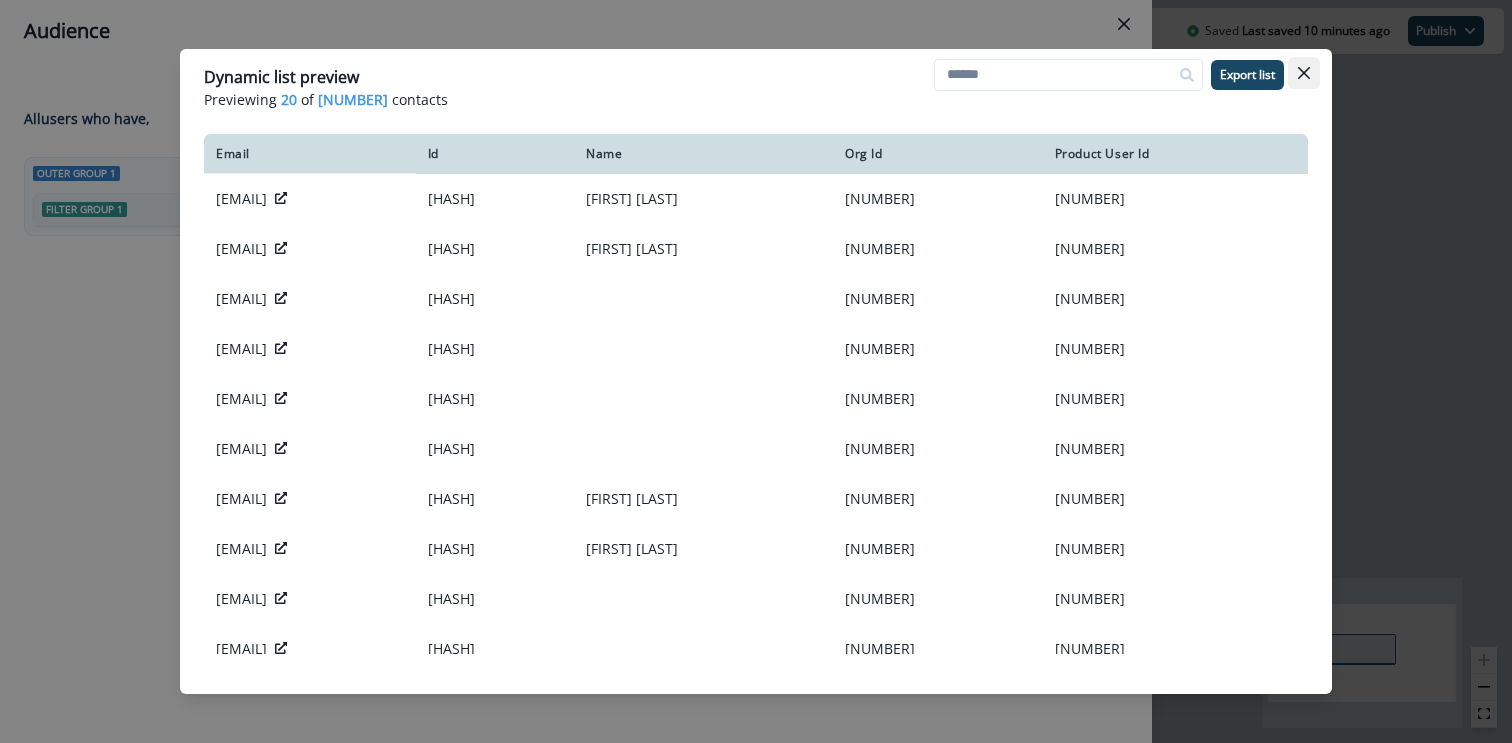 click at bounding box center (1304, 73) 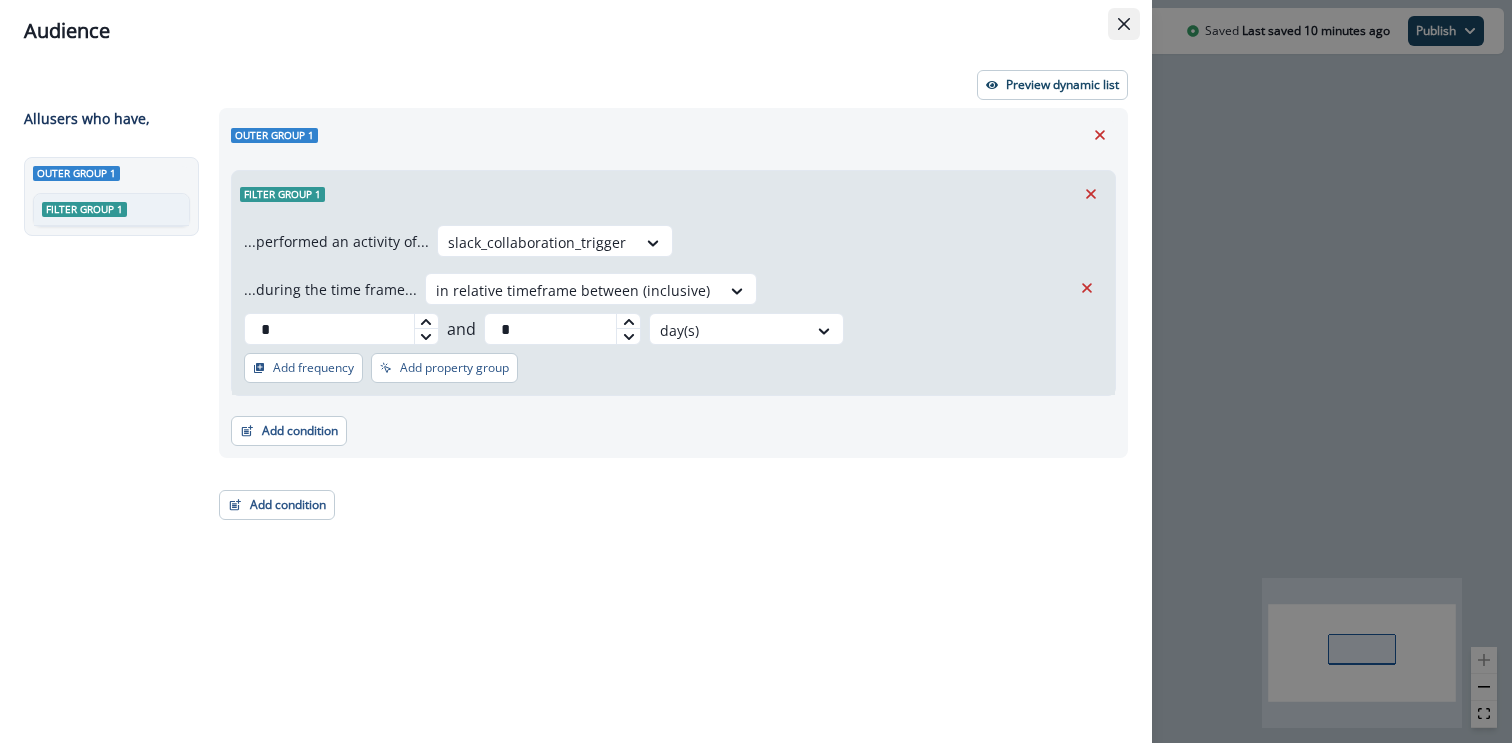 click at bounding box center [1124, 24] 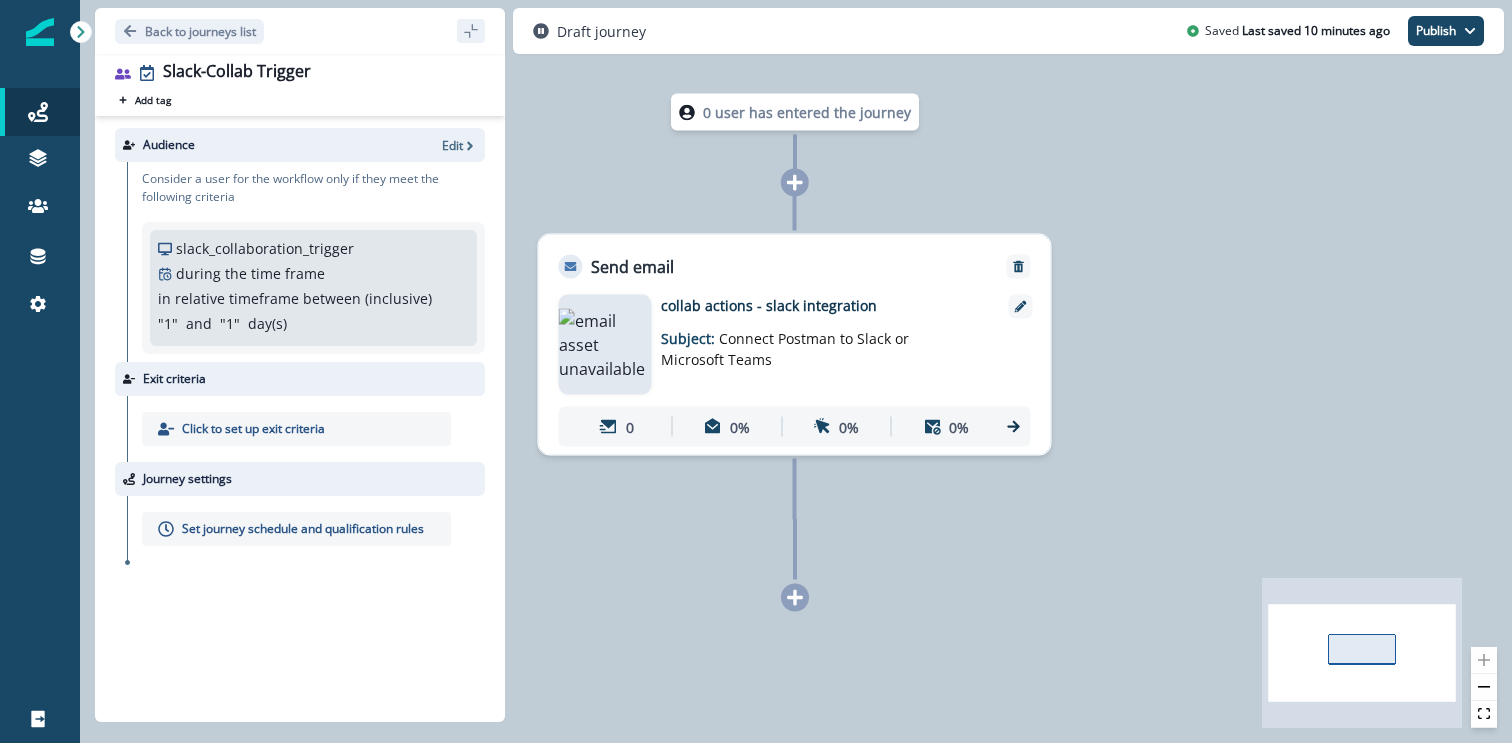 click on "Set journey schedule and qualification rules" at bounding box center (253, 429) 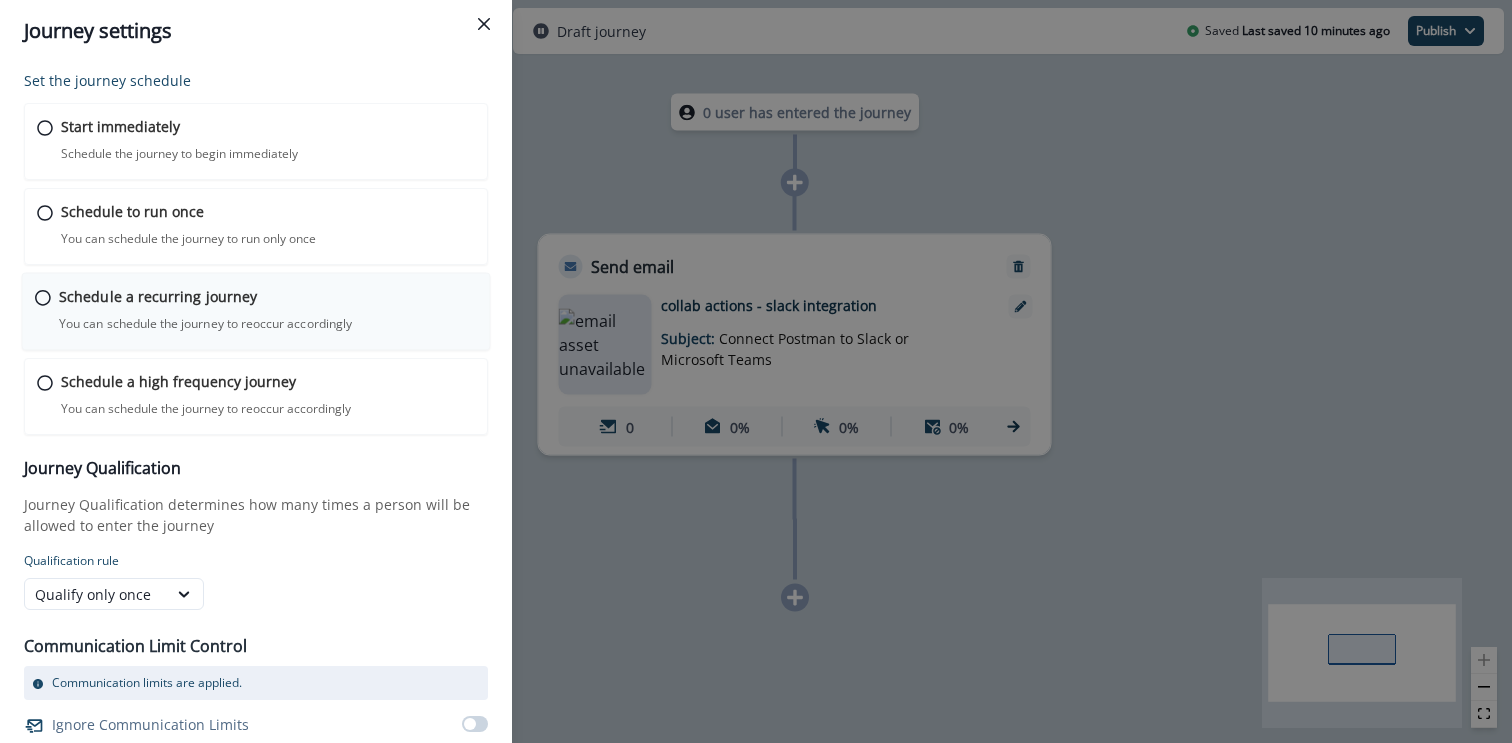 click on "Scheduled to start on [DATE] at [TIME]" at bounding box center (268, 139) 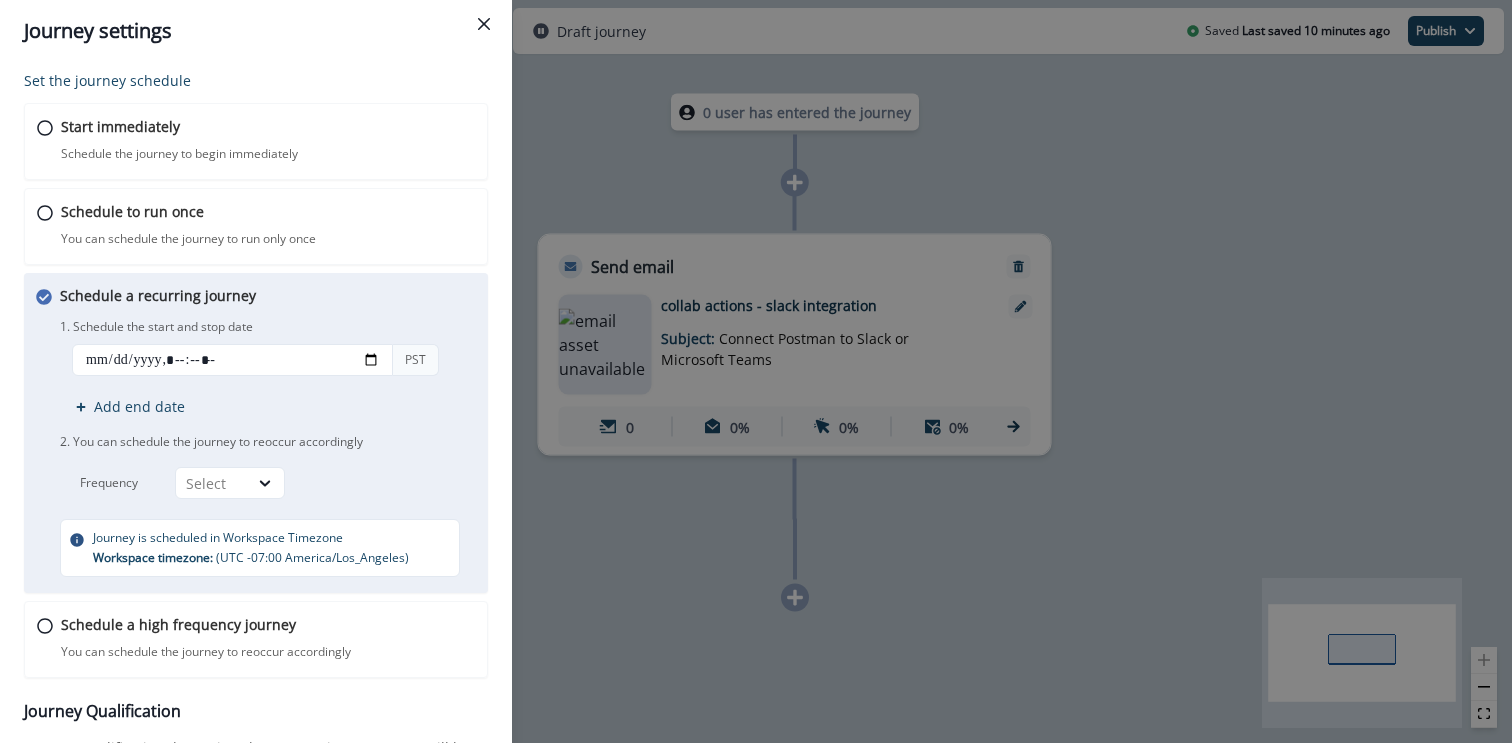 click on "Schedule a recurring journey" at bounding box center [158, 295] 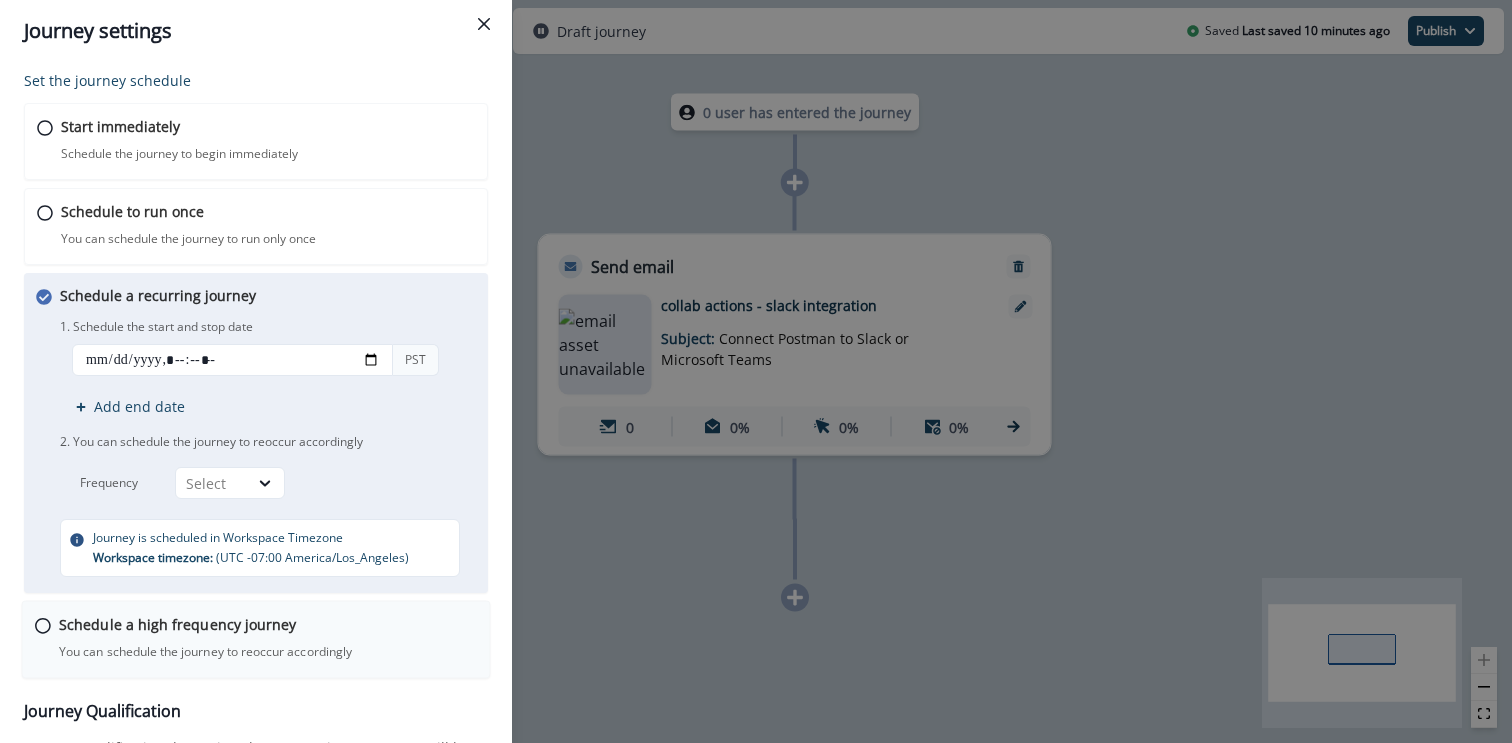 click on "Scheduled to start on [DATE] at [TIME]" at bounding box center [256, 640] 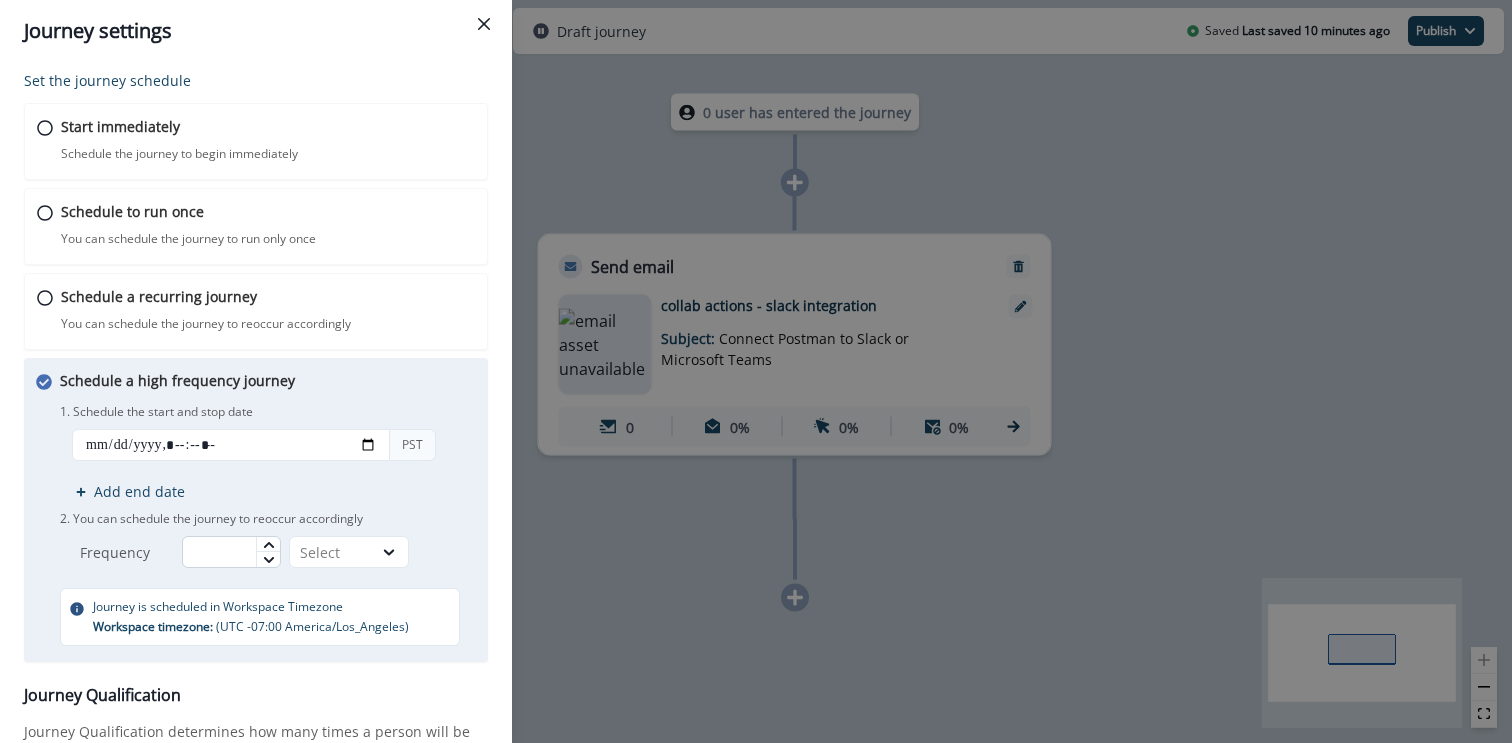 click at bounding box center [231, 552] 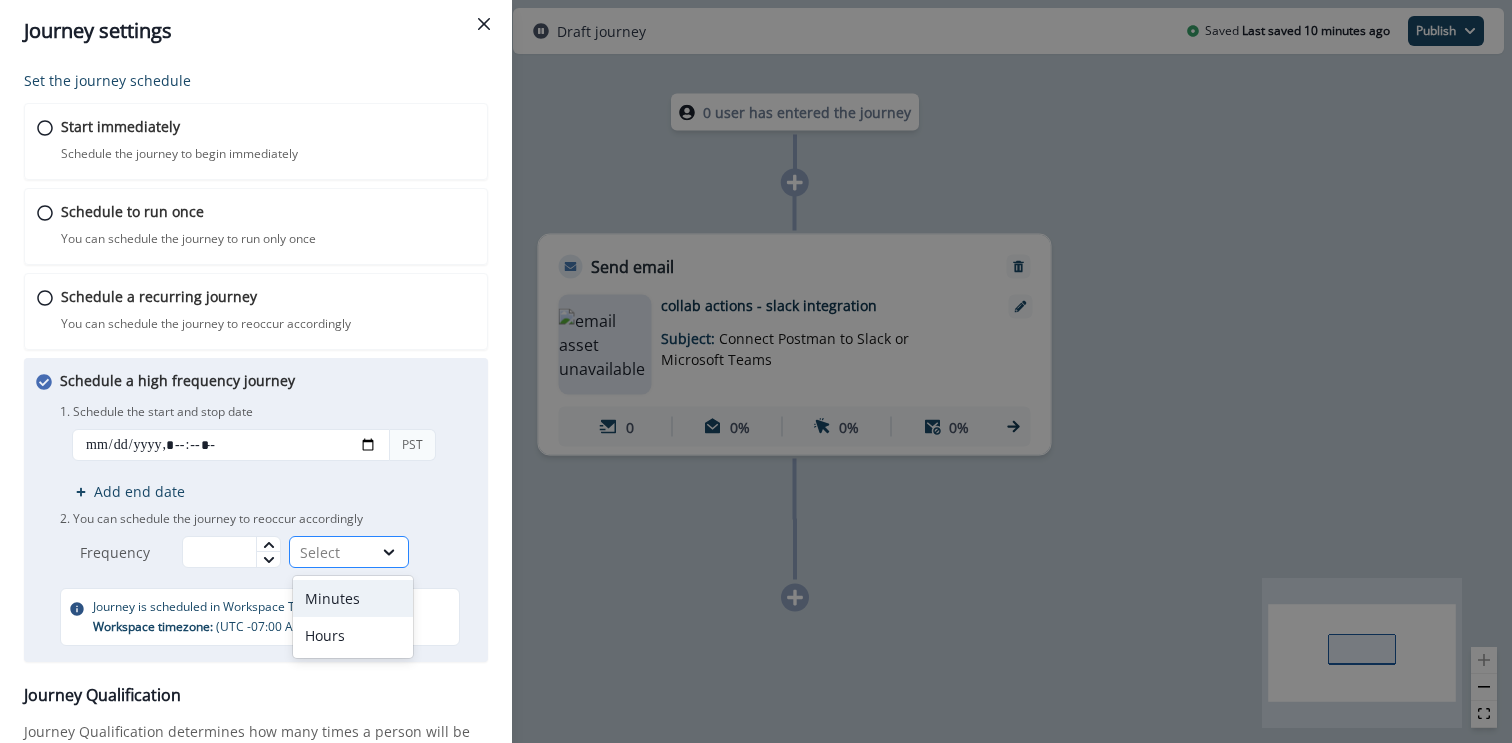 click on "Select" at bounding box center (331, 552) 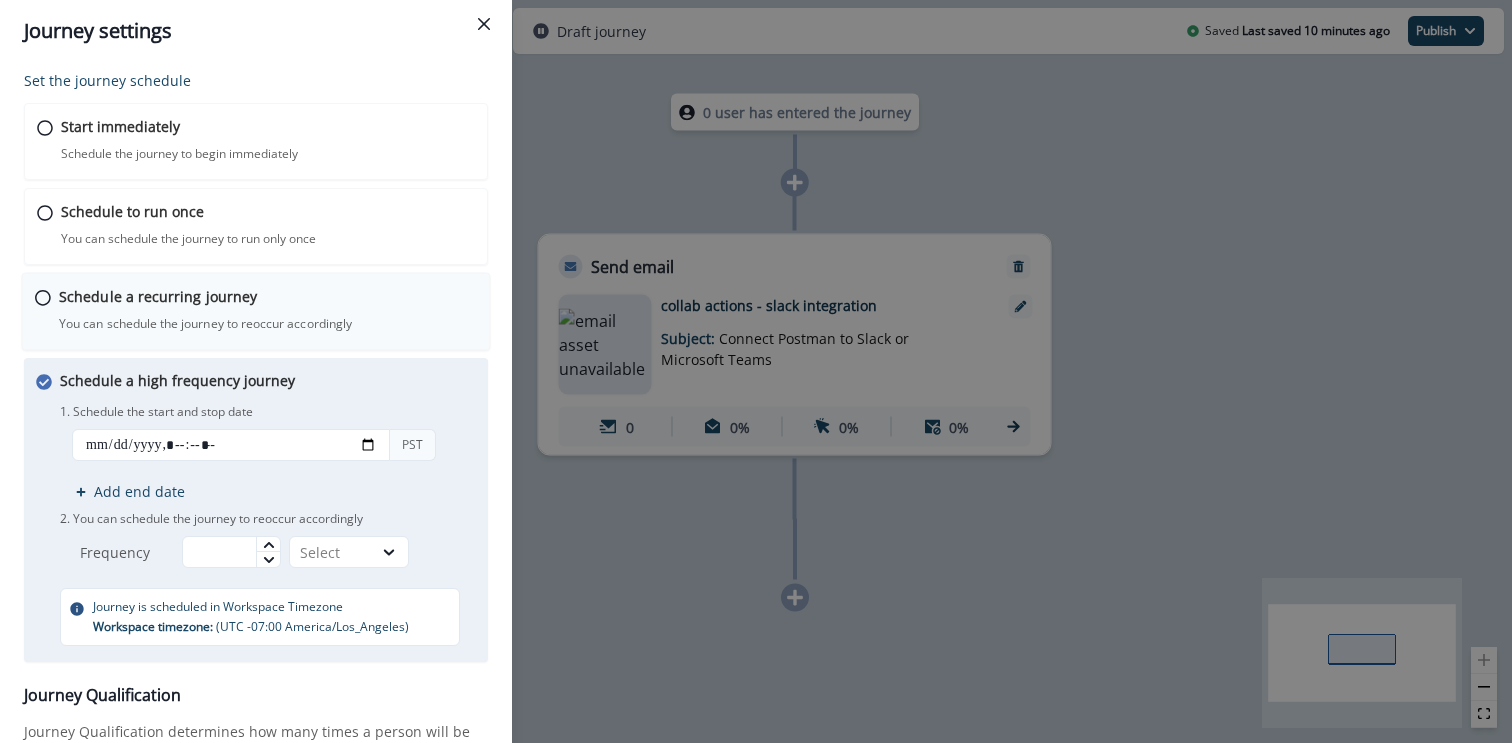 click on "You can schedule the journey to reoccur accordingly" at bounding box center (179, 154) 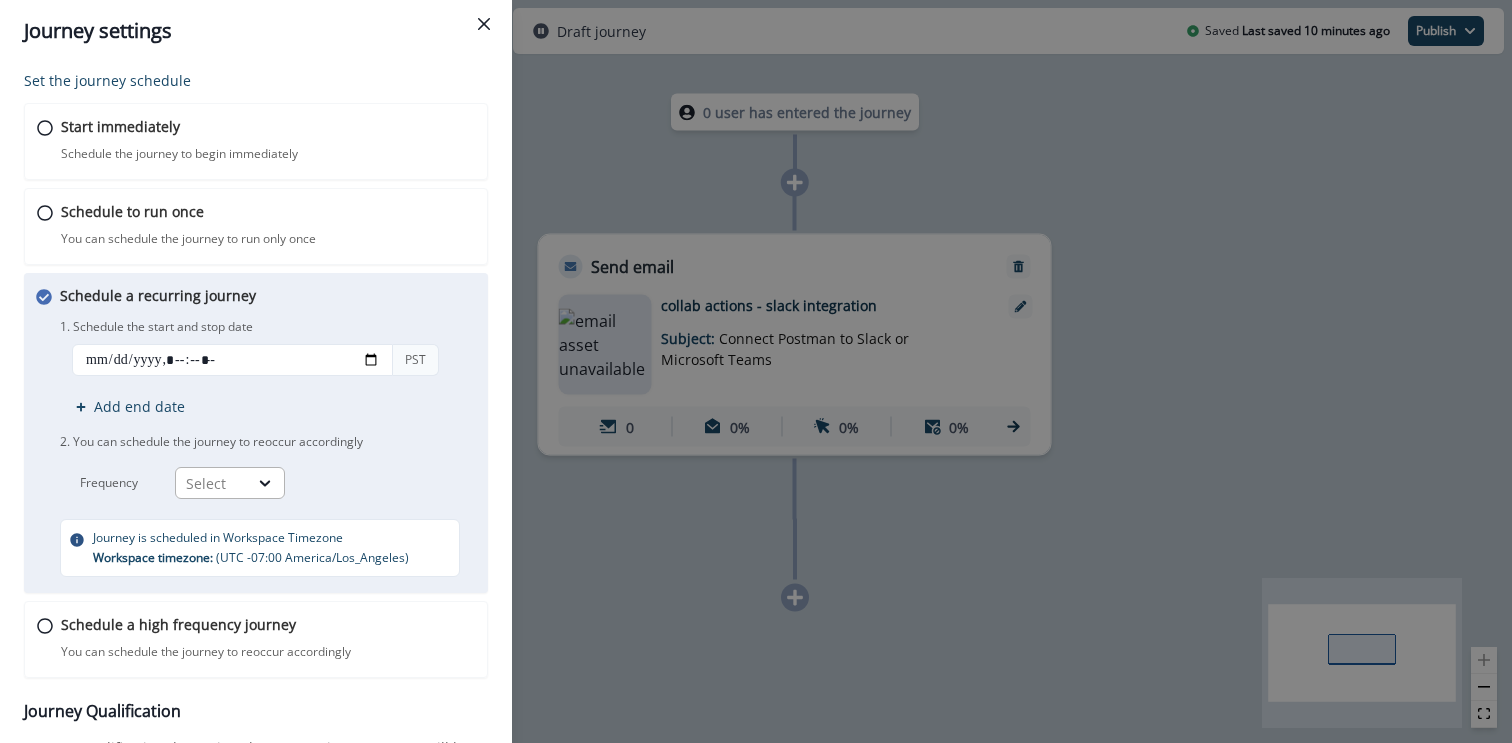 click on "Select" at bounding box center (212, 483) 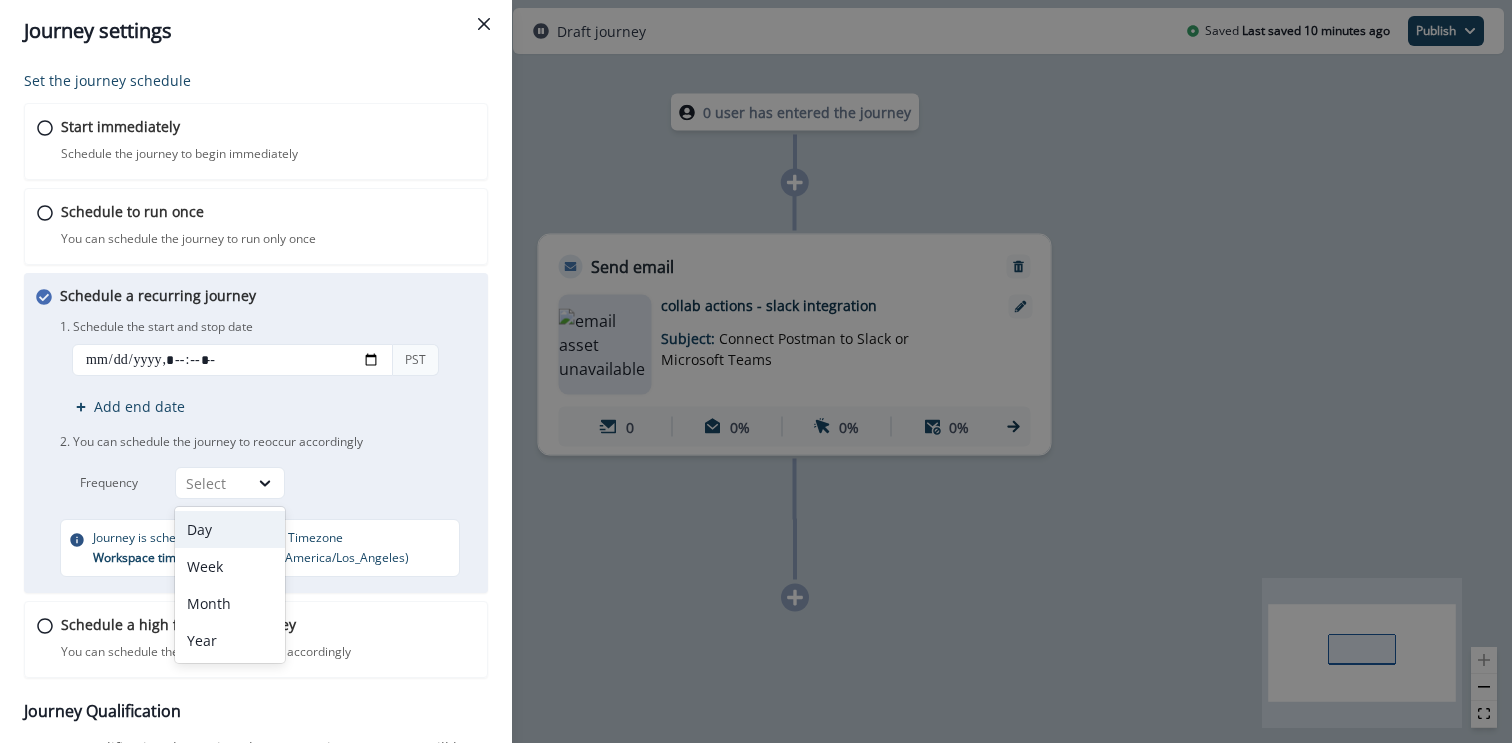 click on "Day" at bounding box center (230, 529) 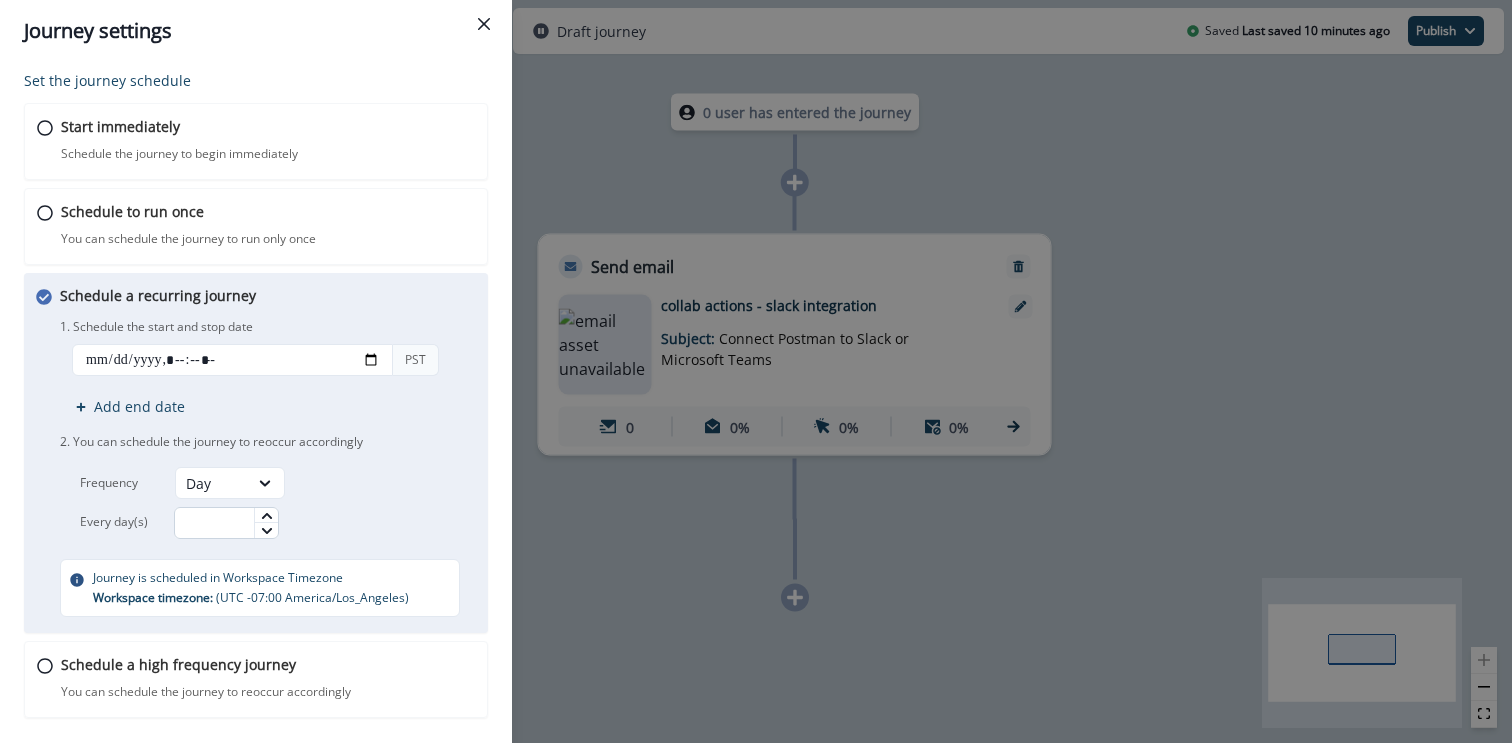 click at bounding box center (226, 523) 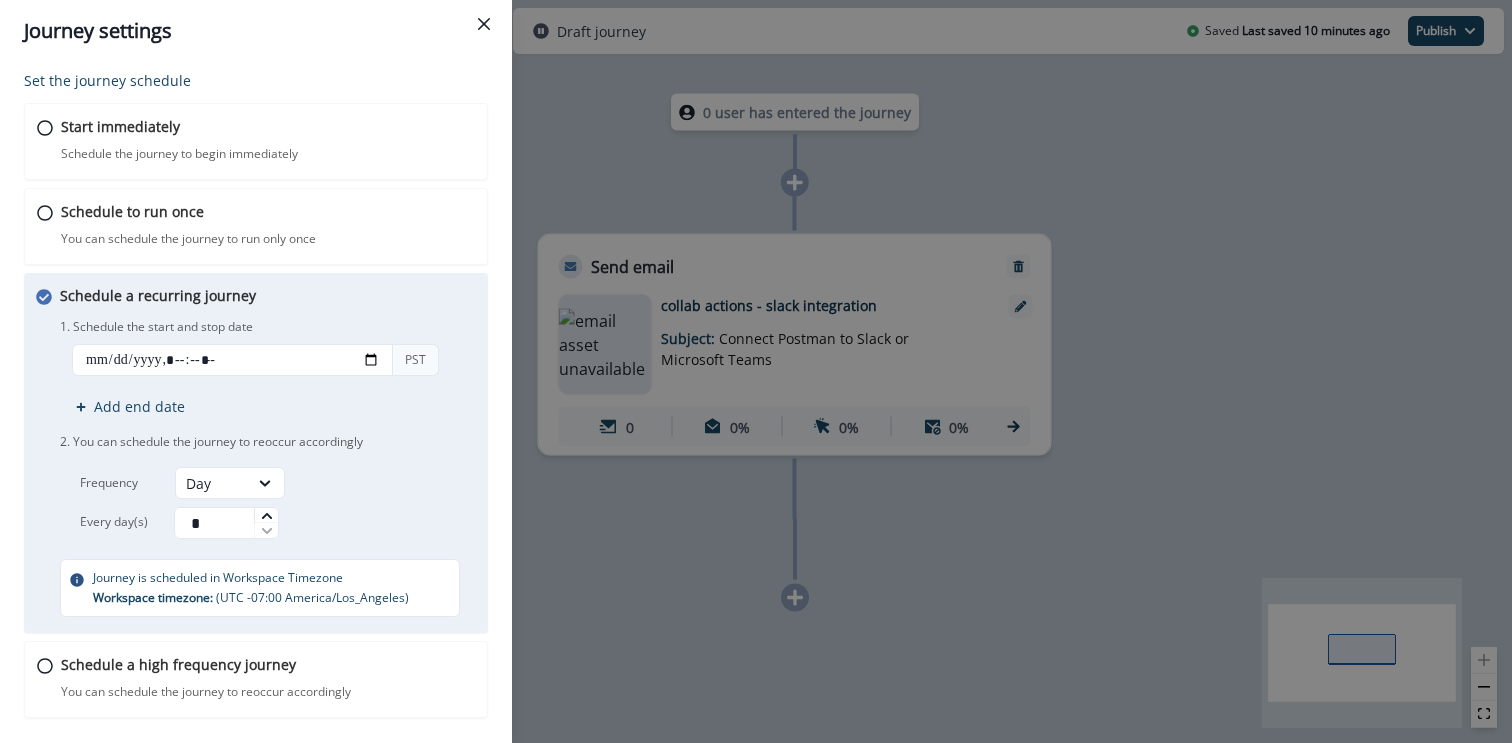 type on "*" 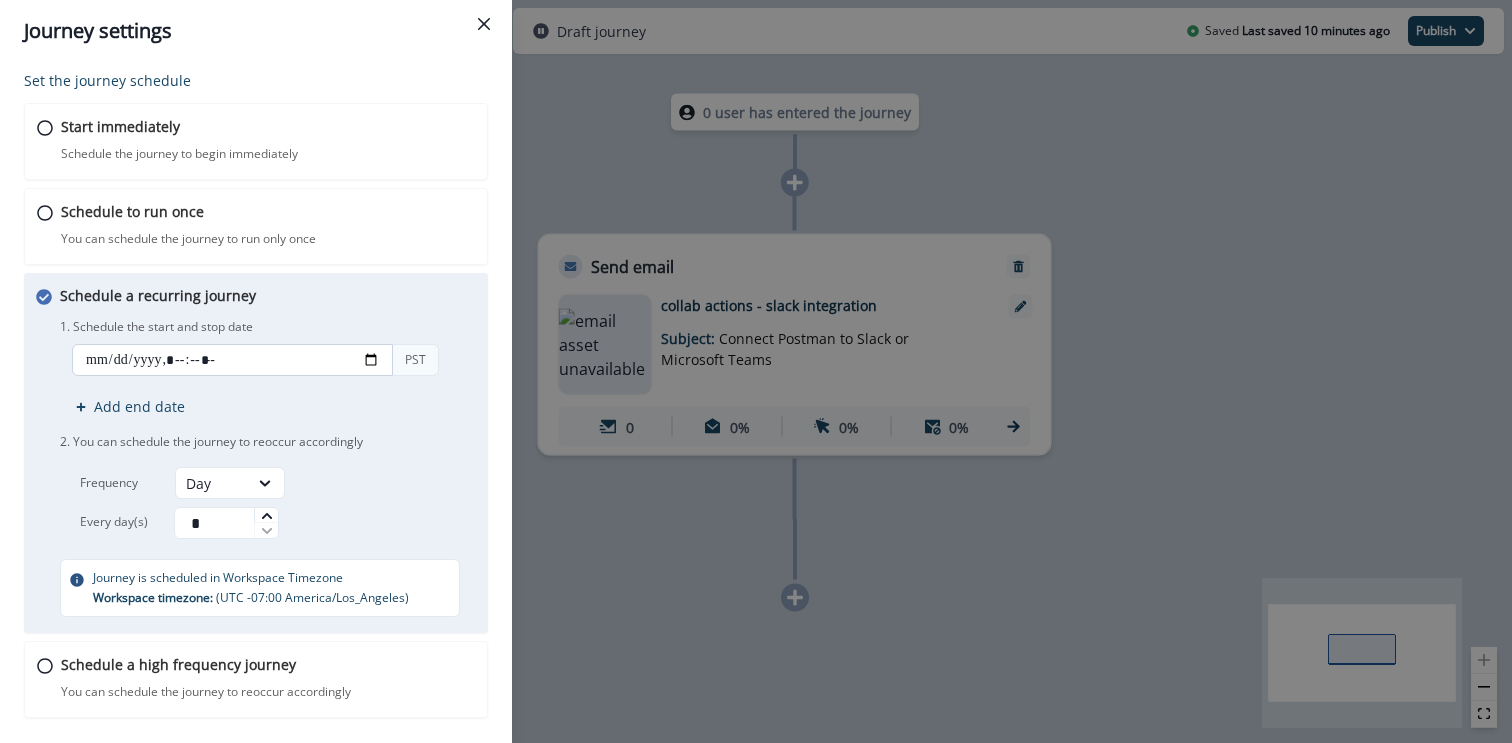 click at bounding box center [232, 360] 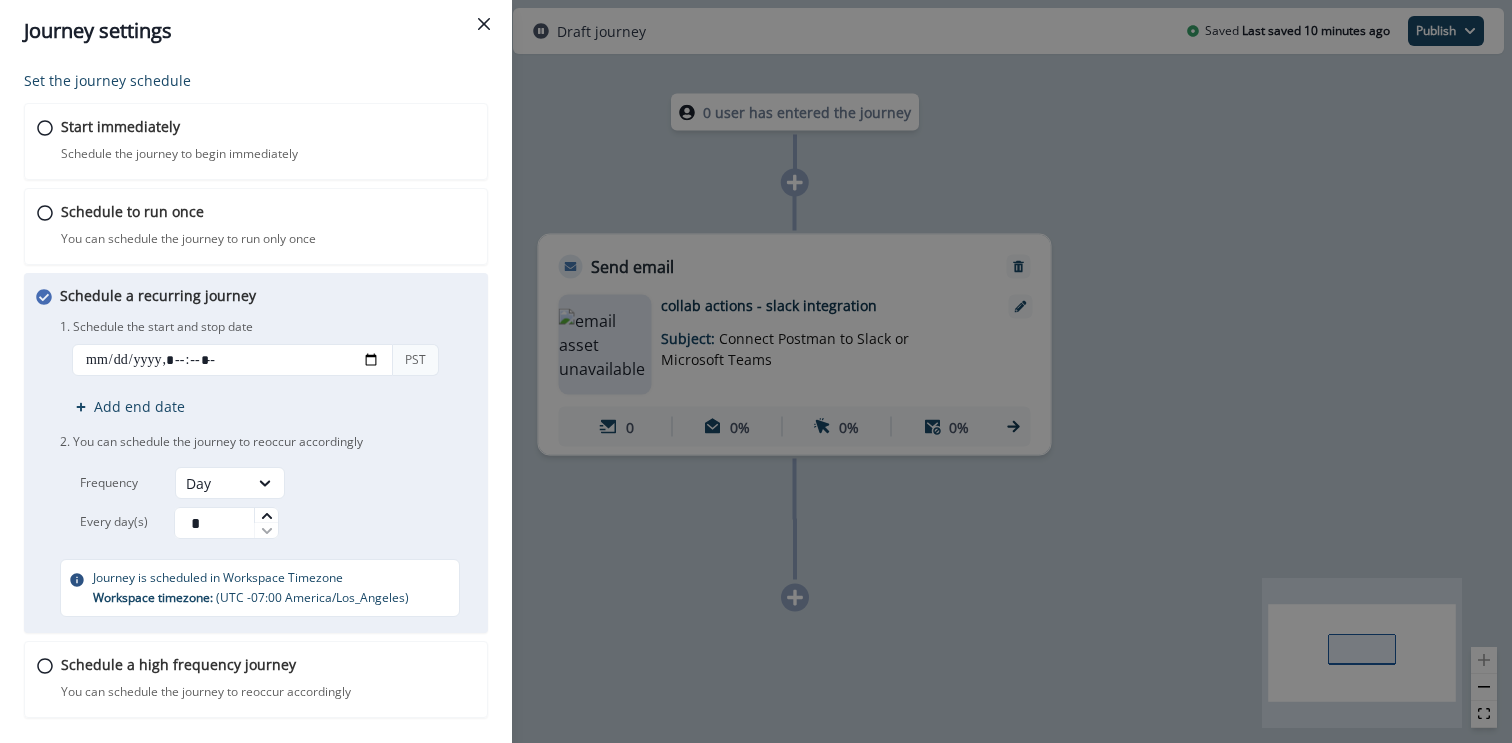 type on "**********" 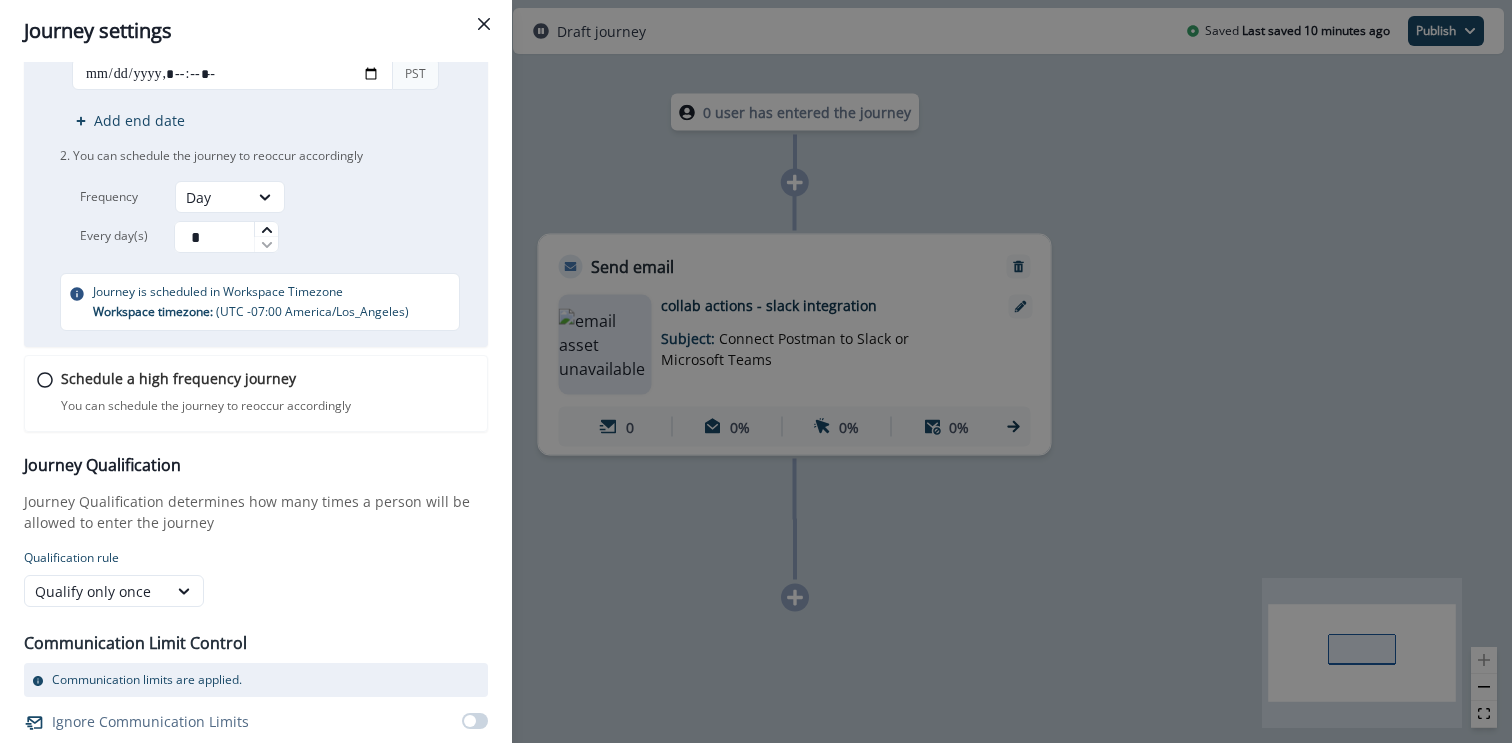 scroll, scrollTop: 326, scrollLeft: 0, axis: vertical 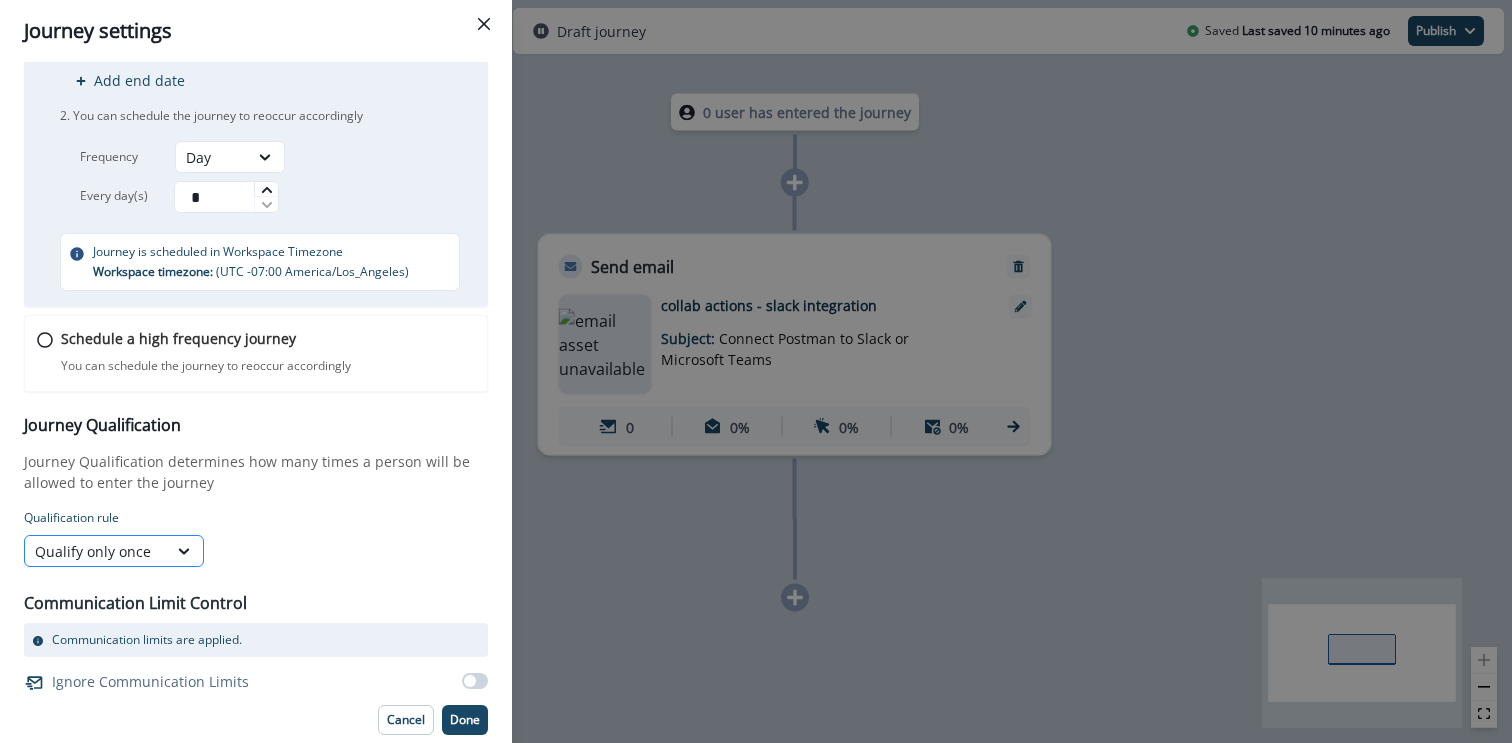 click on "Qualify only once" at bounding box center (96, 551) 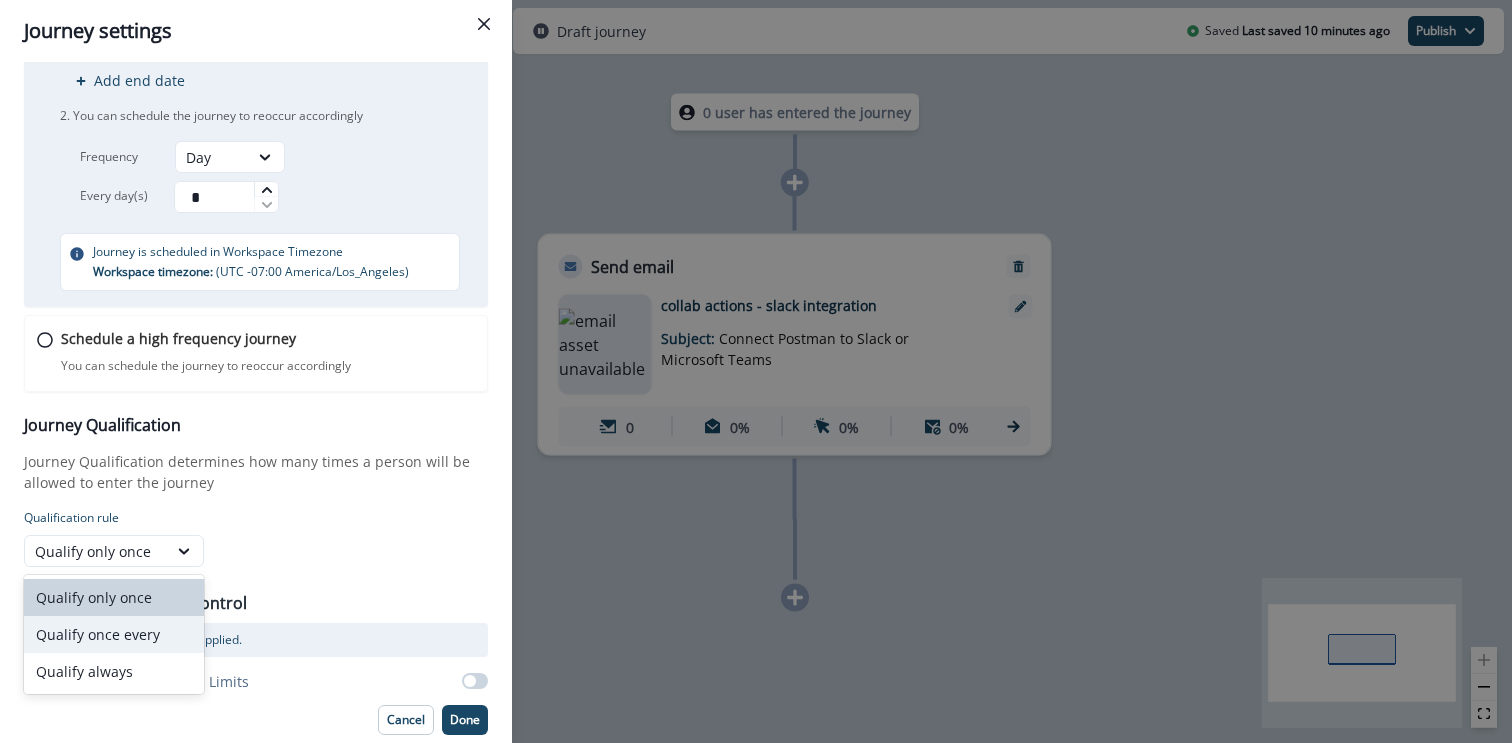 click on "Qualify once every" at bounding box center [114, 634] 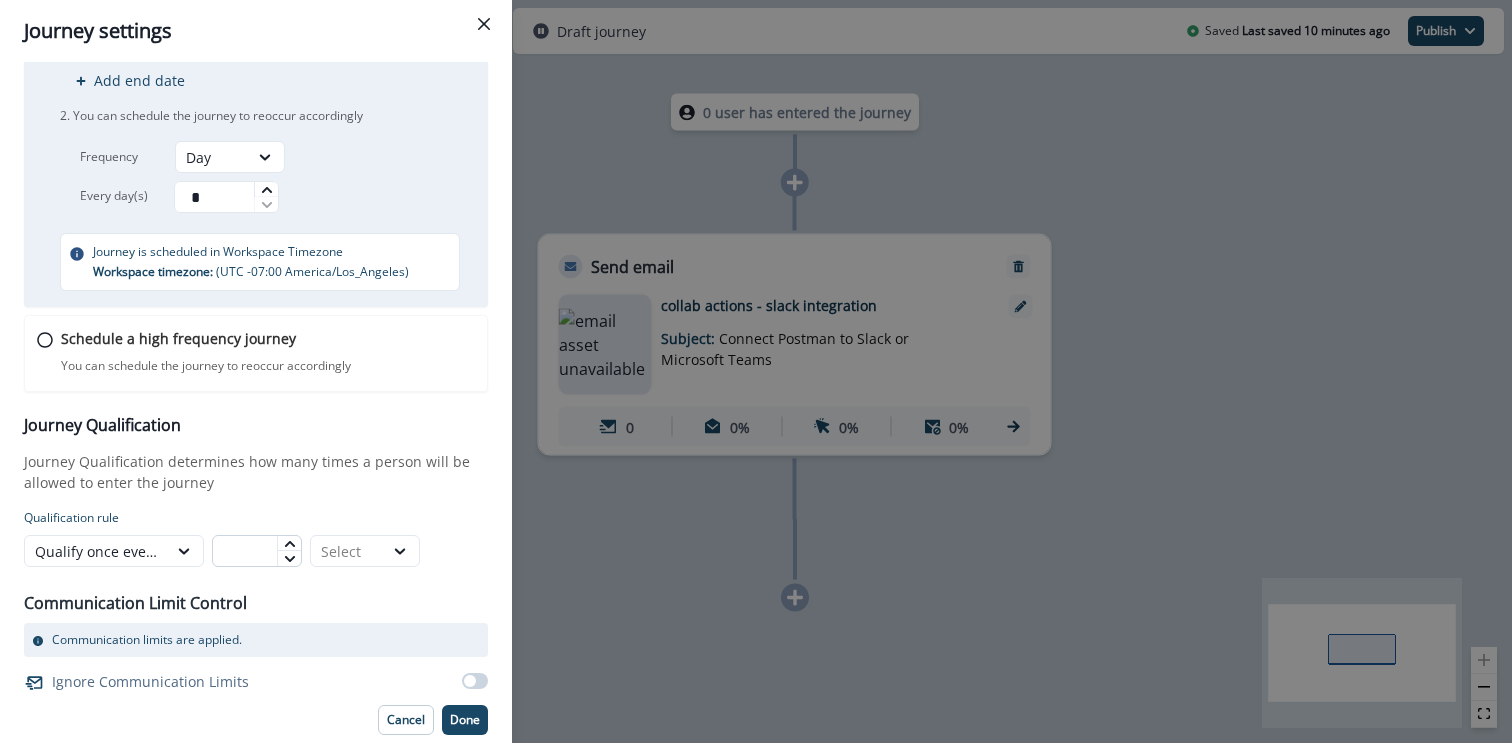 click at bounding box center (257, 551) 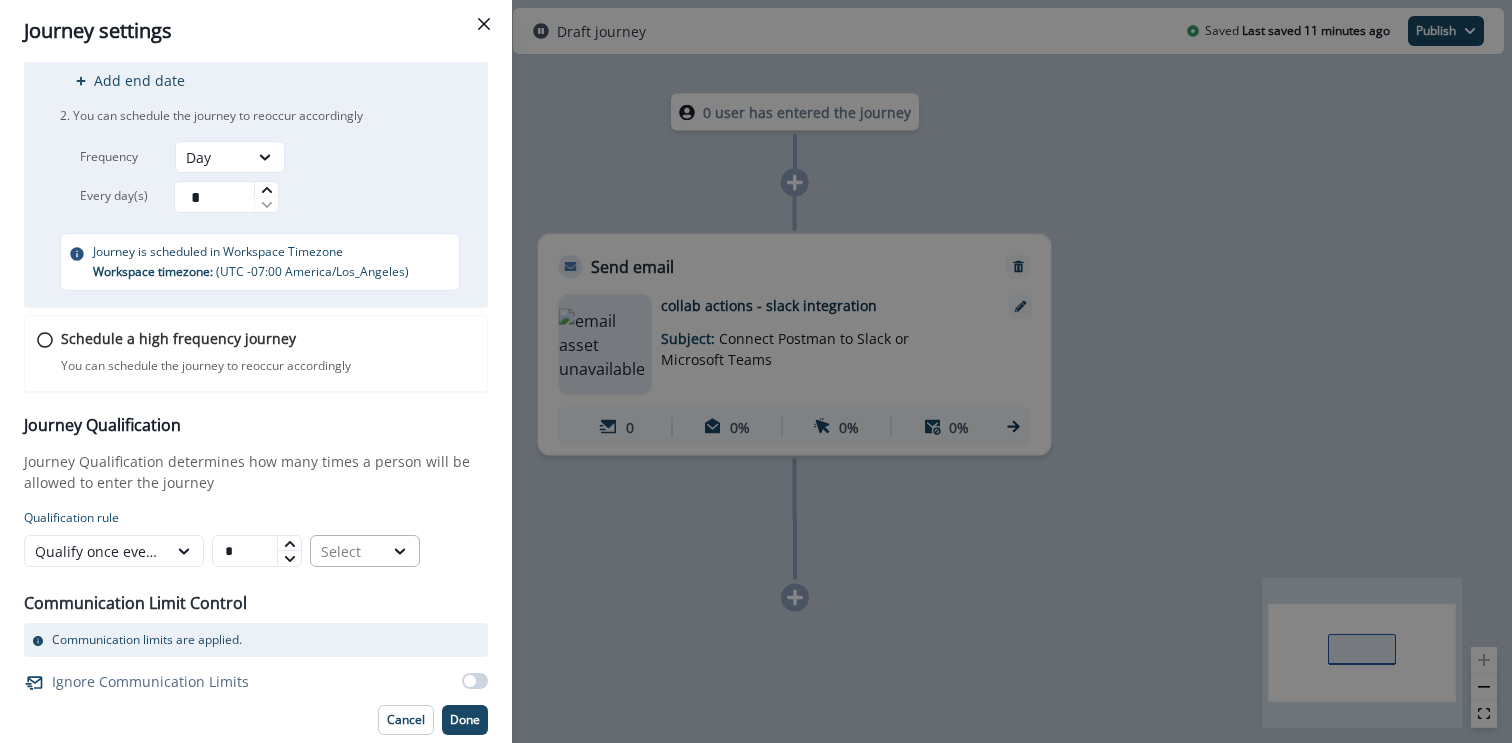 type on "*" 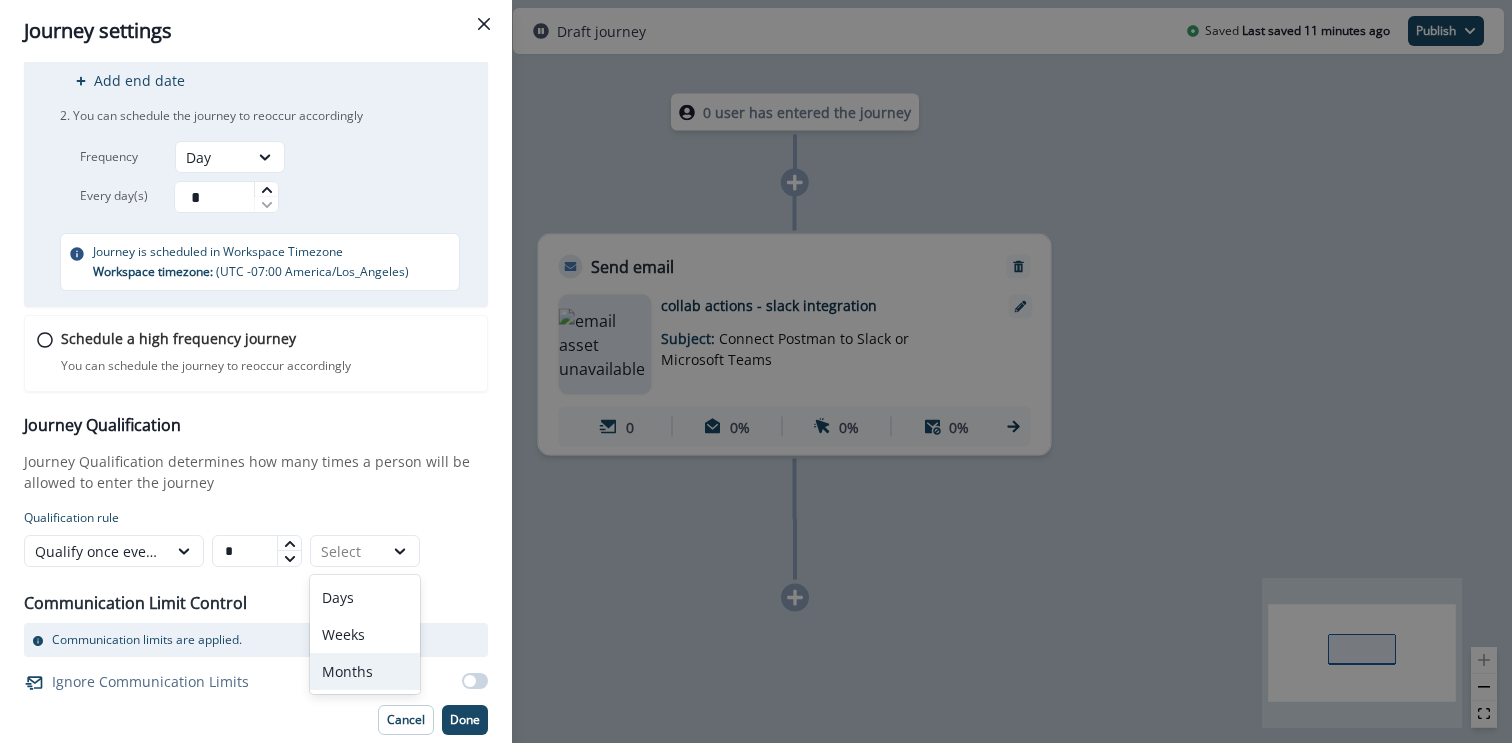 click on "Months" at bounding box center [365, 671] 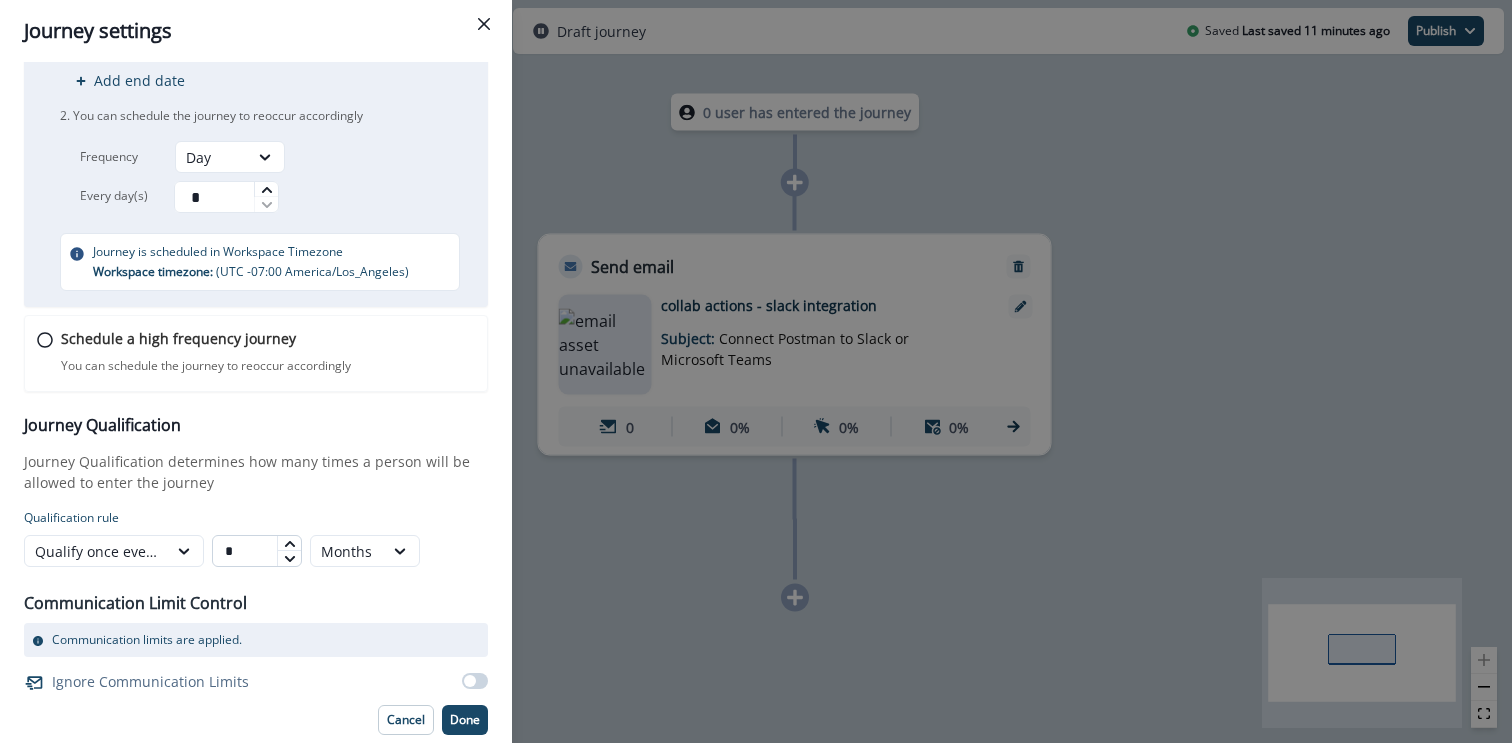 click on "*" at bounding box center (257, 551) 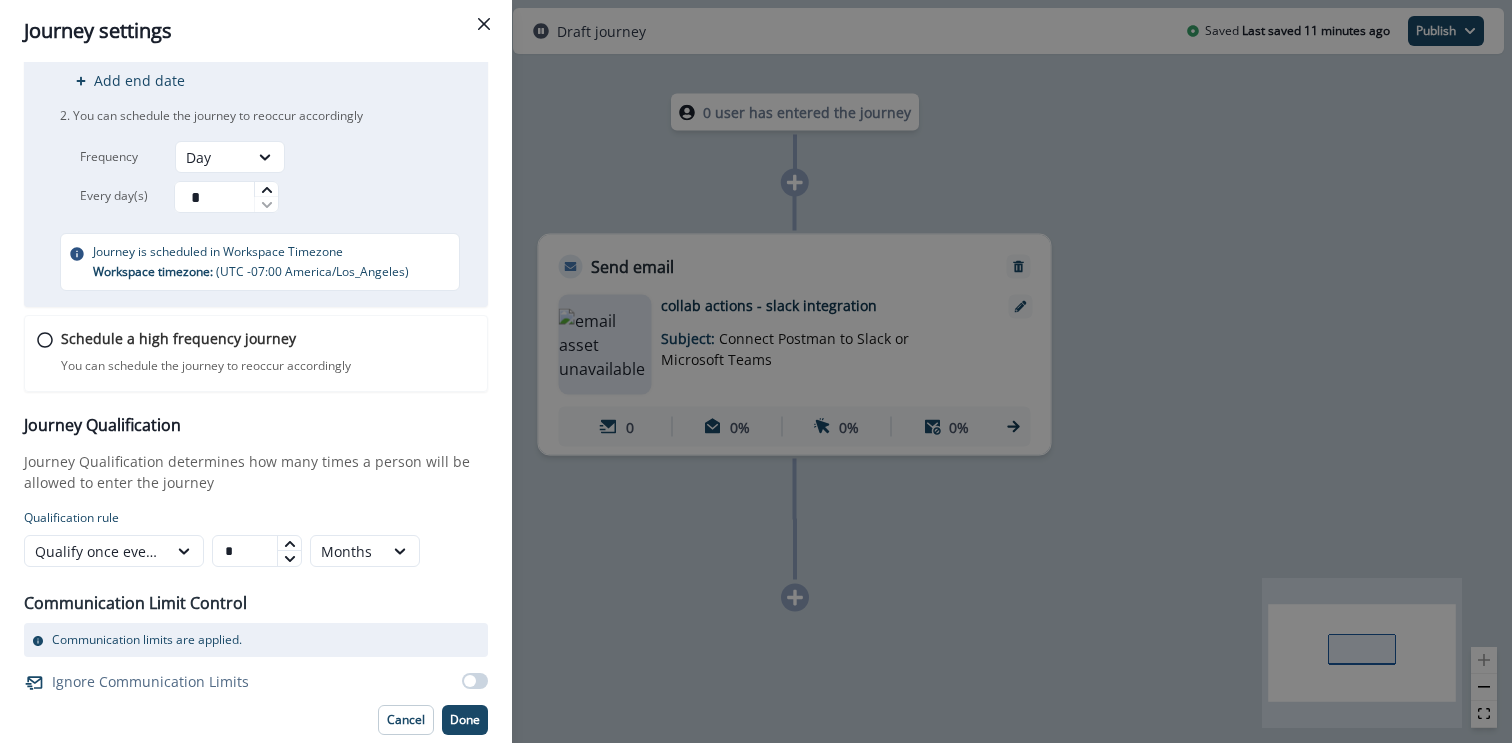 type on "*" 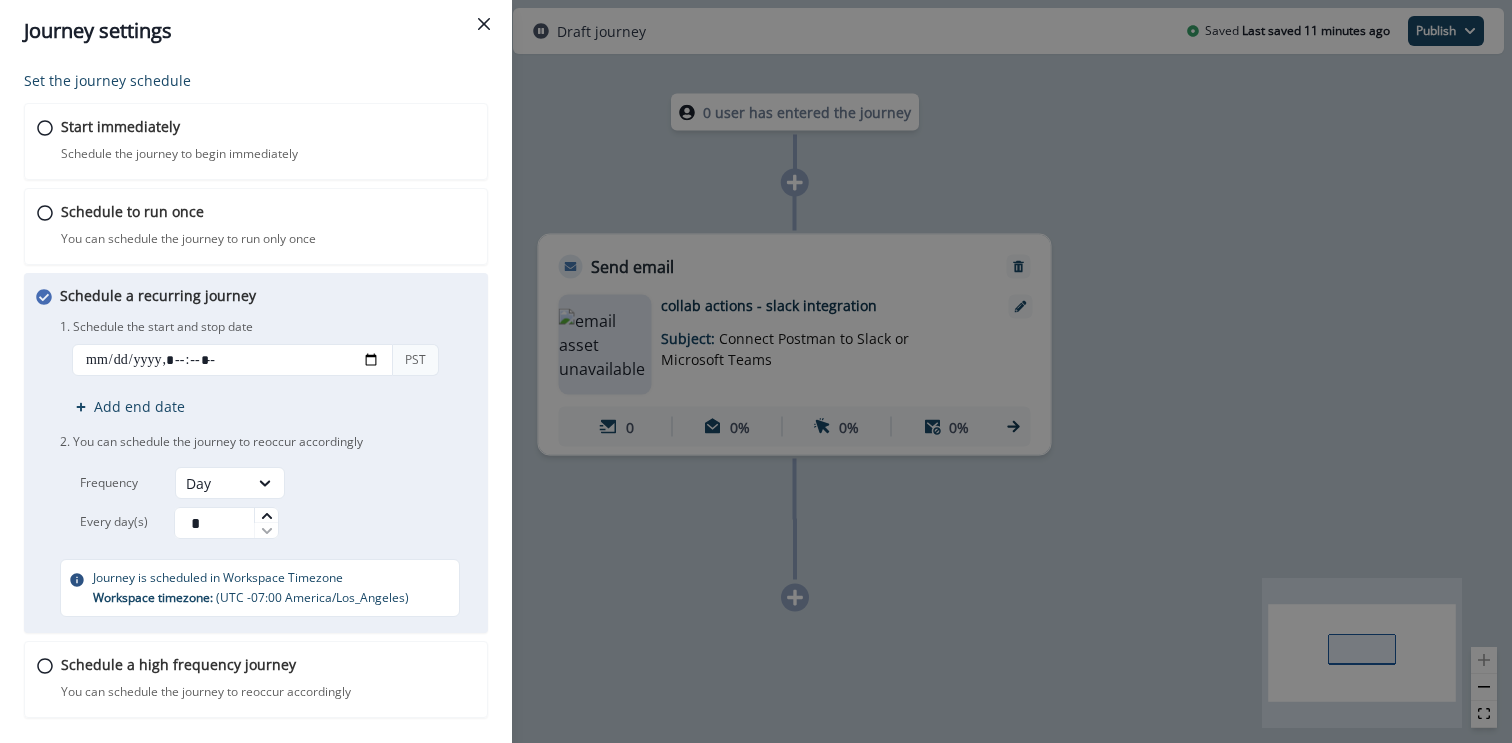 scroll, scrollTop: 326, scrollLeft: 0, axis: vertical 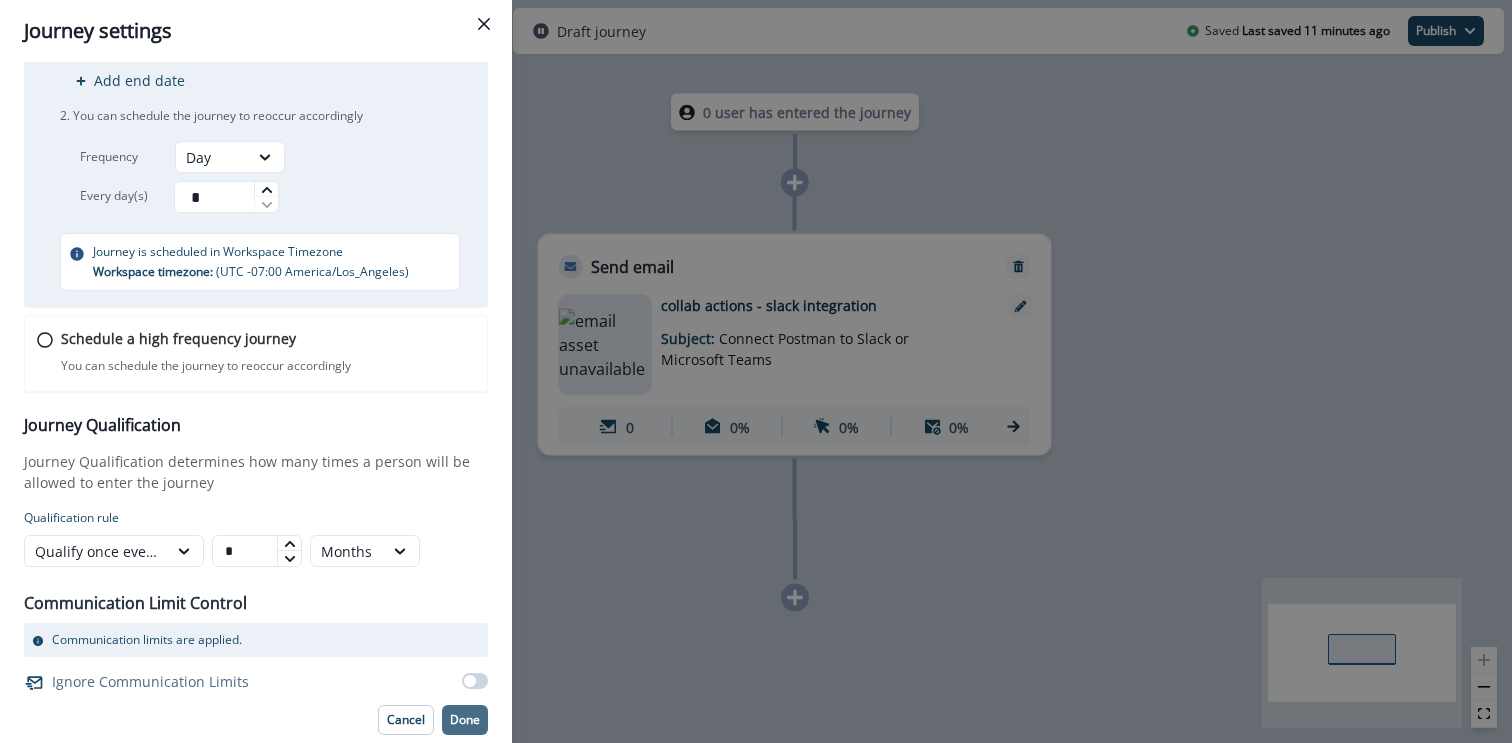 click on "Done" at bounding box center (465, 720) 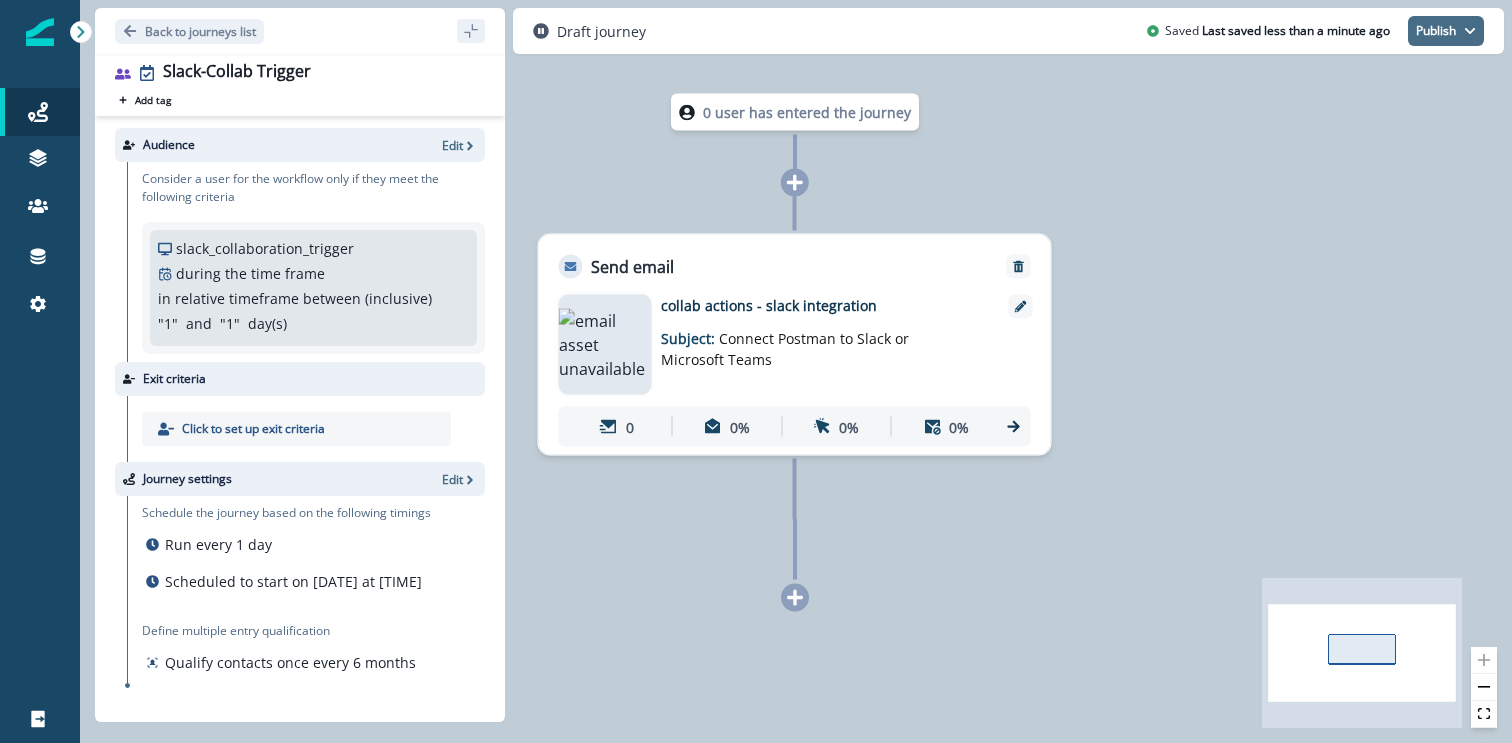 click at bounding box center [1470, 31] 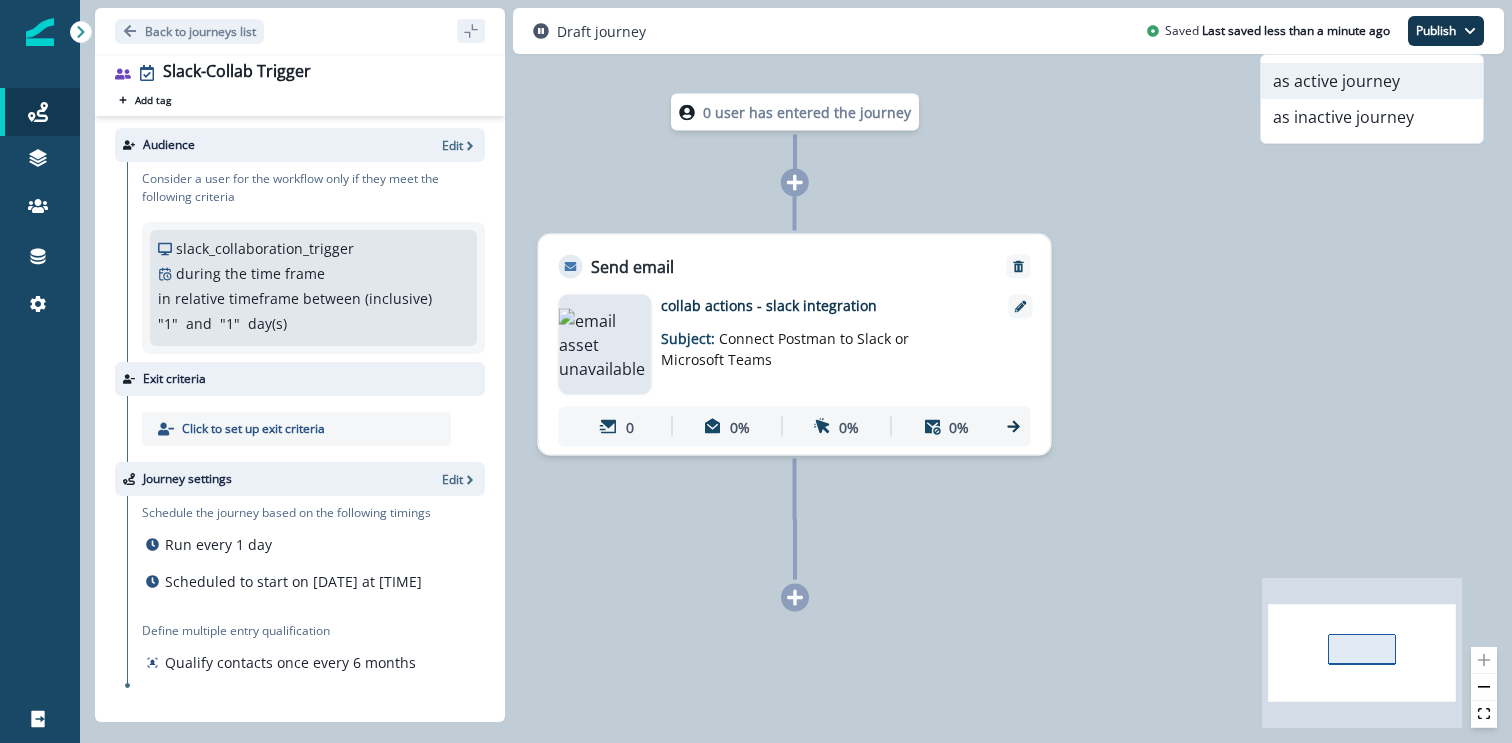 click on "as active journey" at bounding box center (1372, 81) 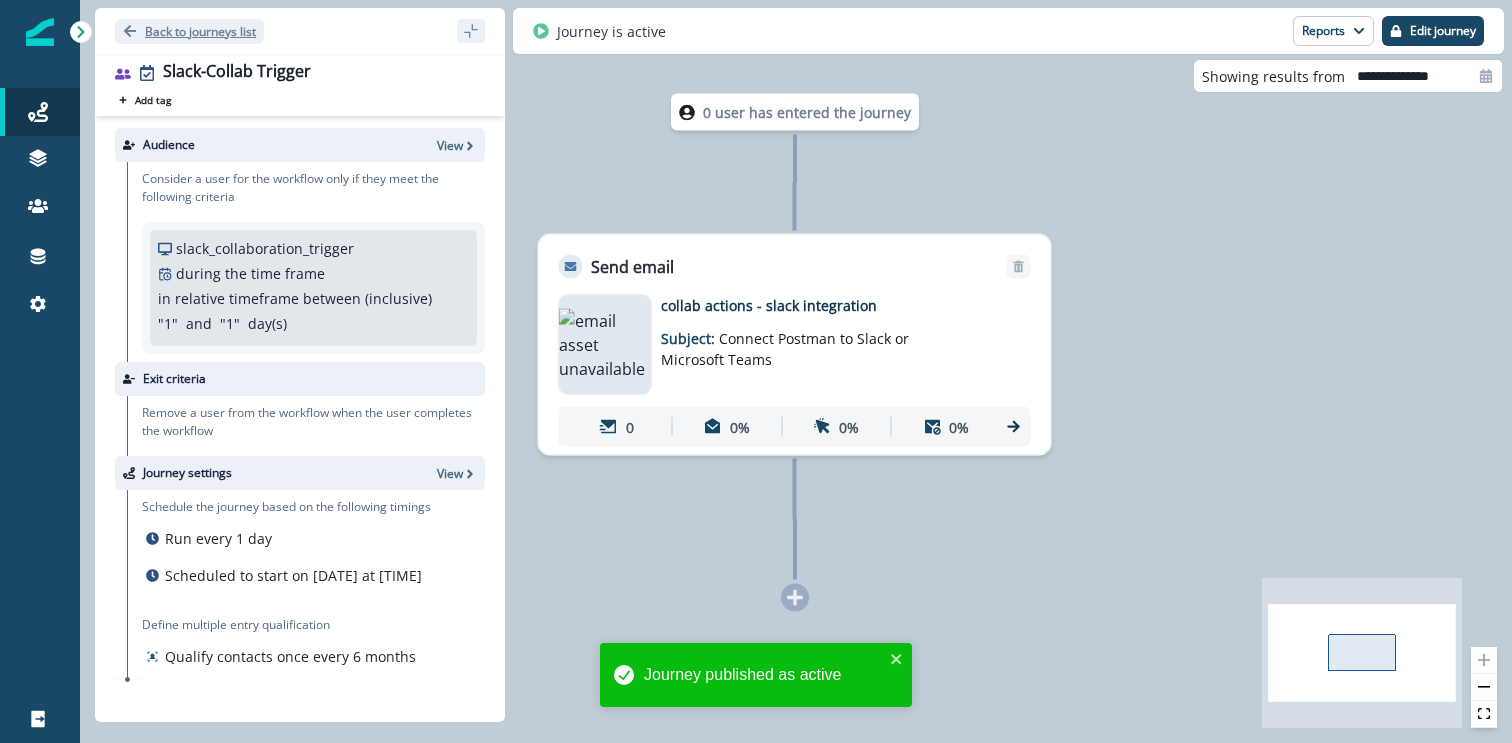 click on "Back to journeys list" at bounding box center (200, 31) 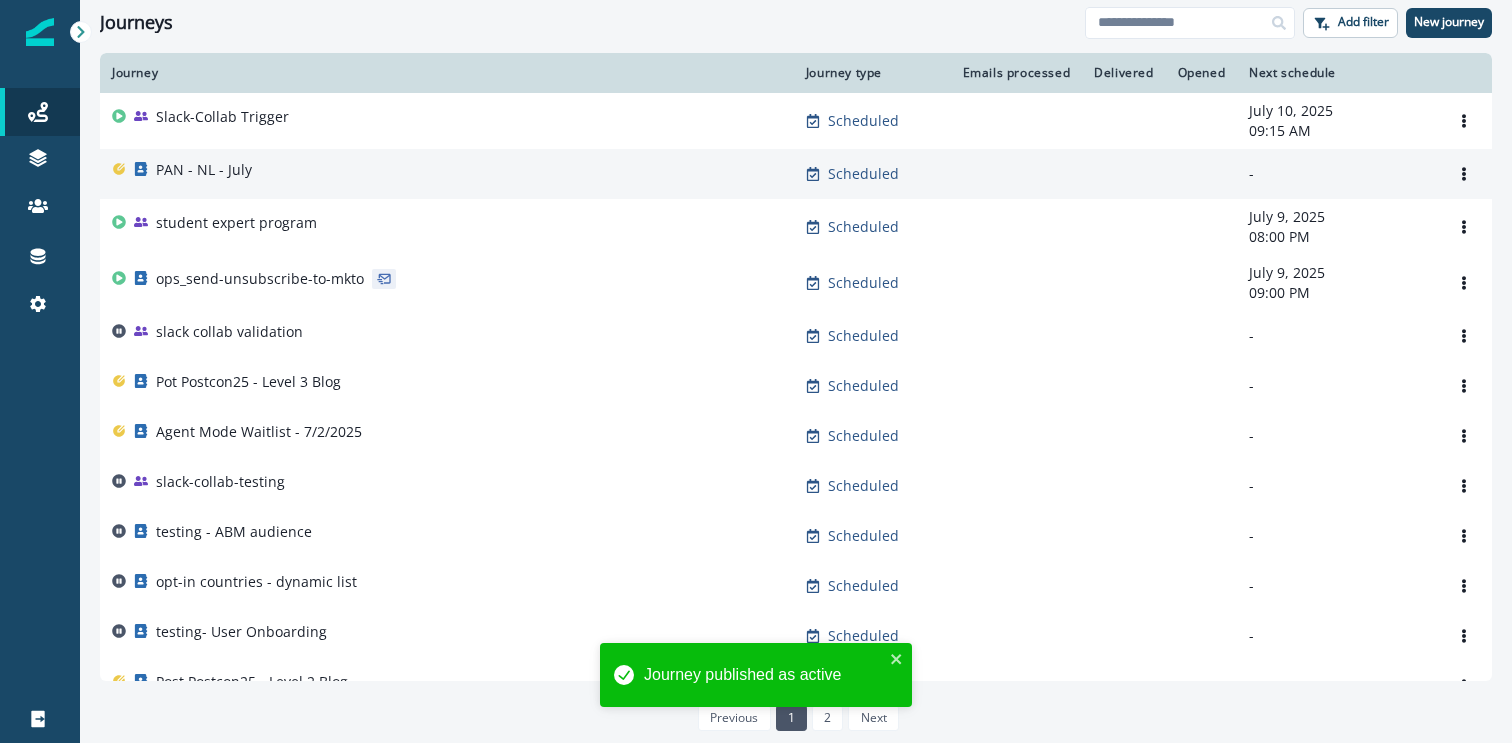 click on "PAN - NL - July" at bounding box center [447, 174] 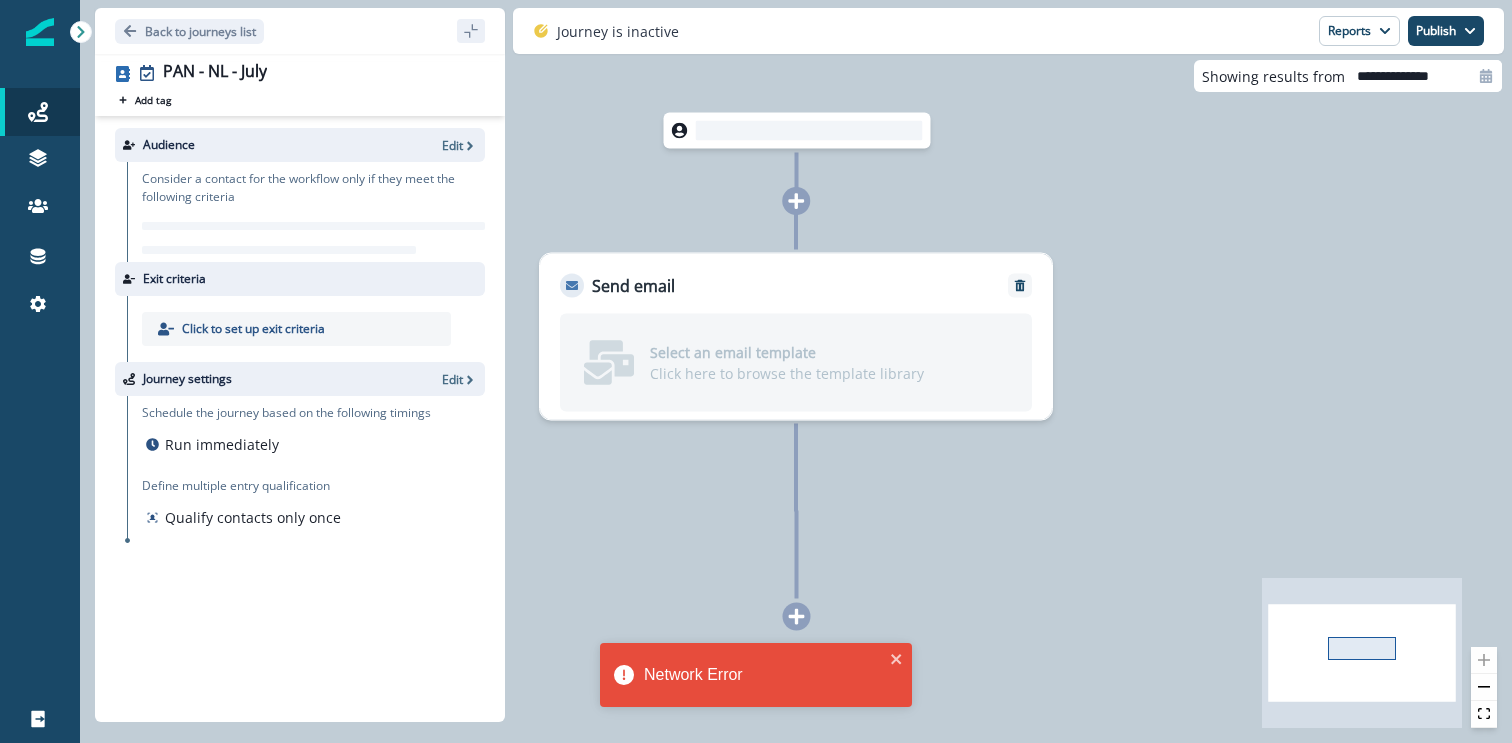 click on "Select an email template" at bounding box center (787, 352) 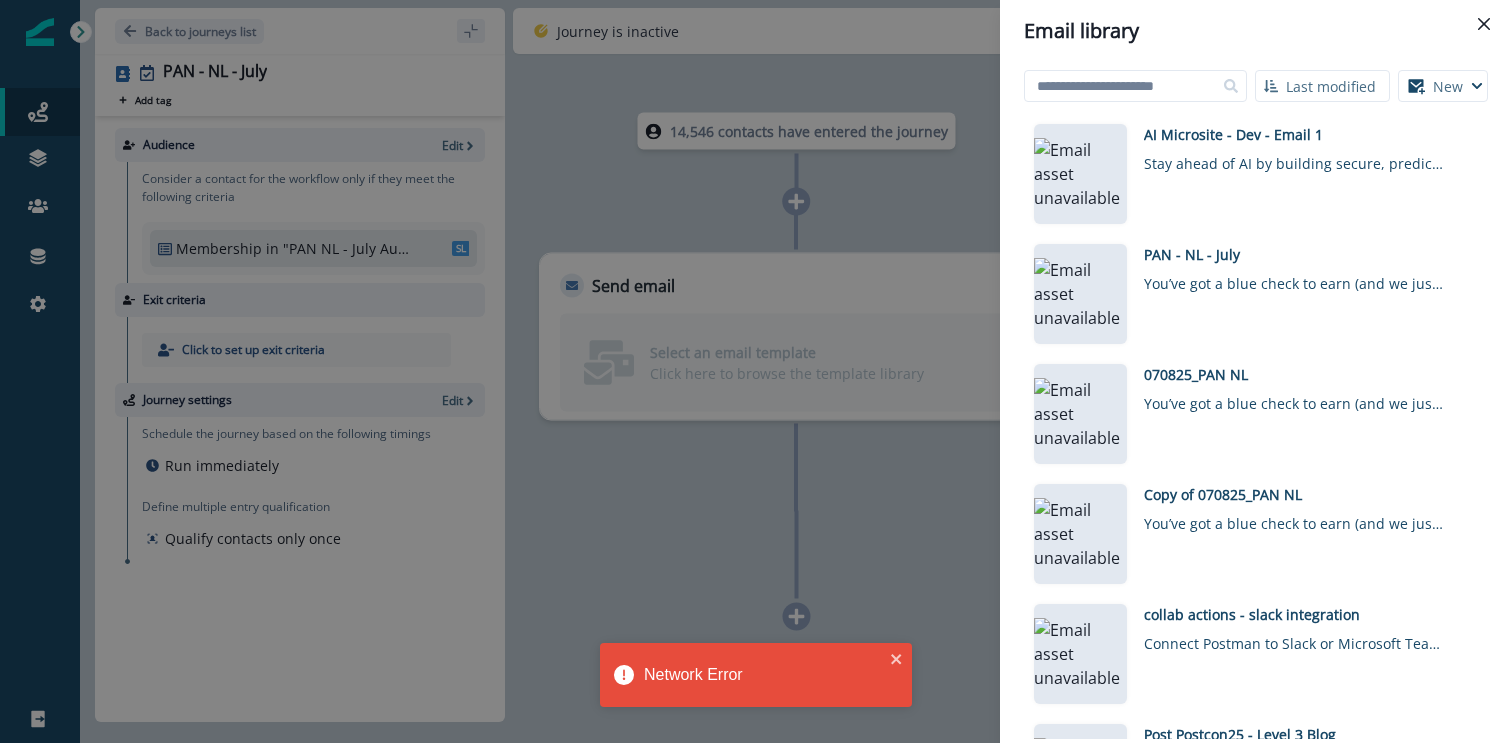 type 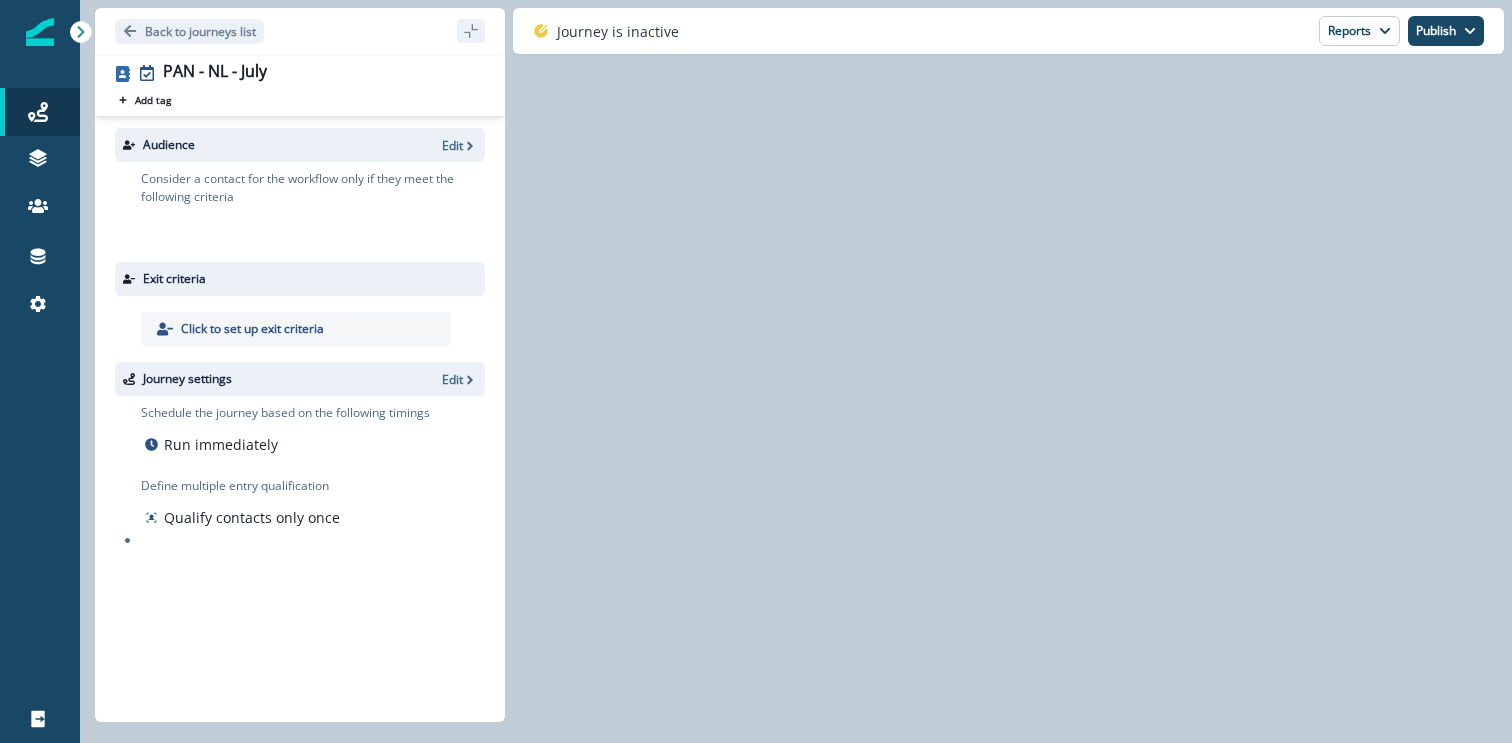scroll, scrollTop: 0, scrollLeft: 0, axis: both 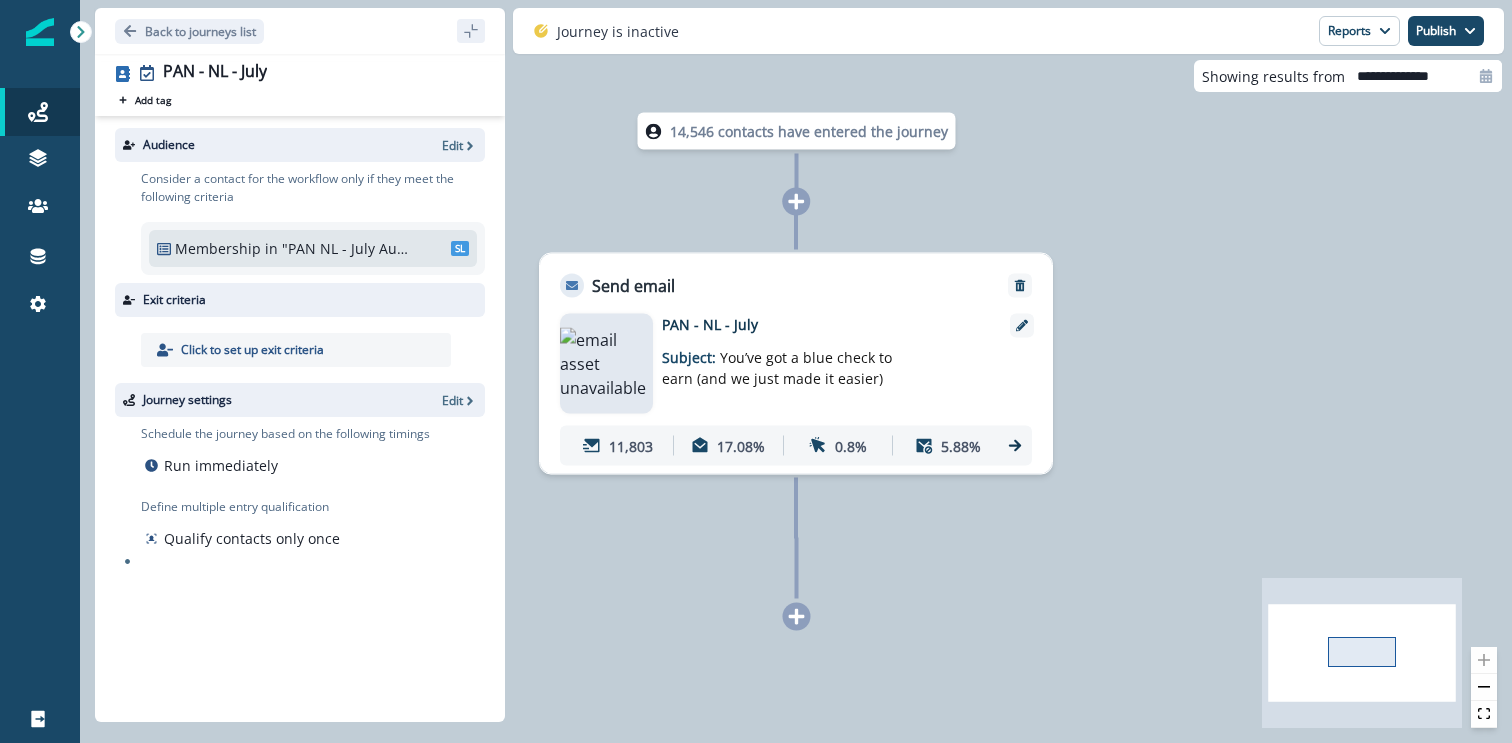 click at bounding box center [606, 364] 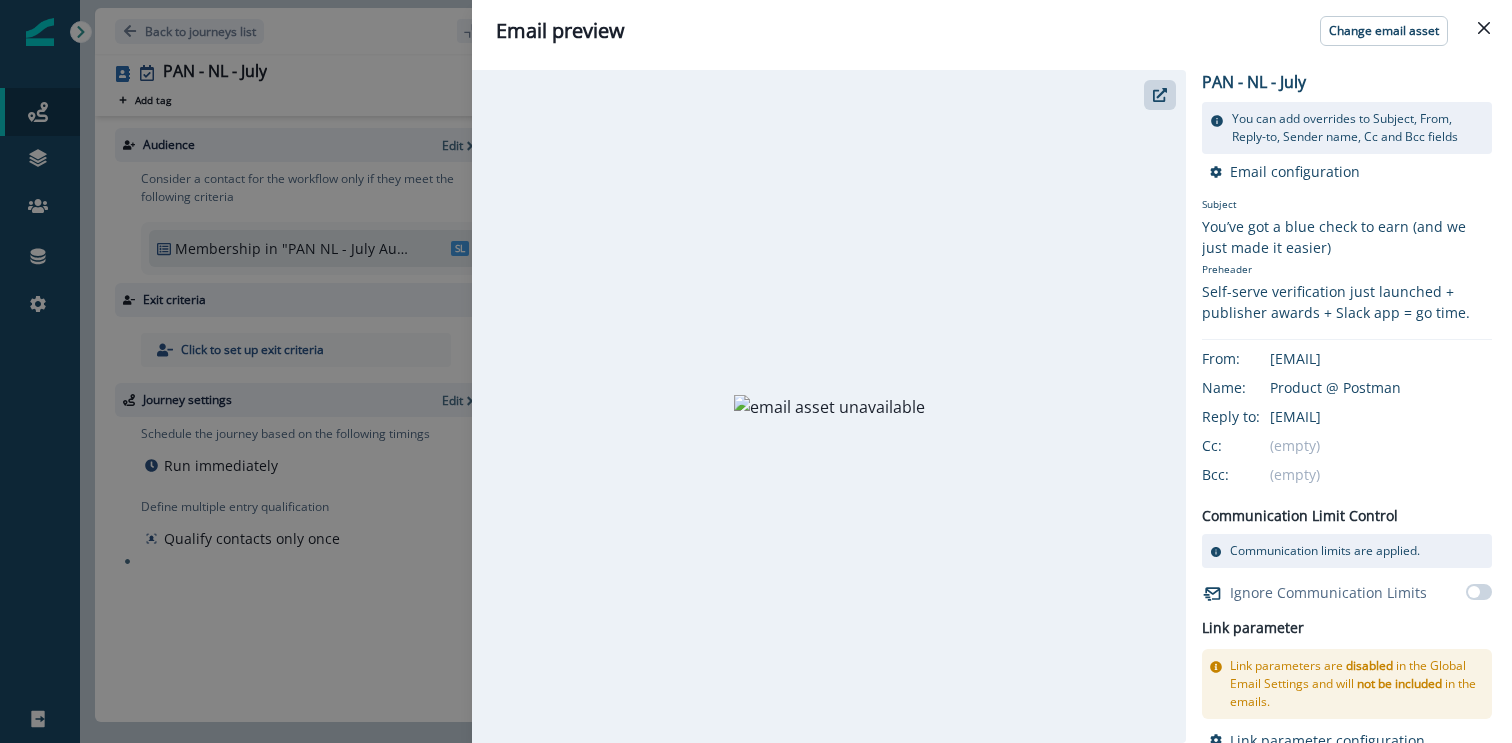 click at bounding box center (829, 407) 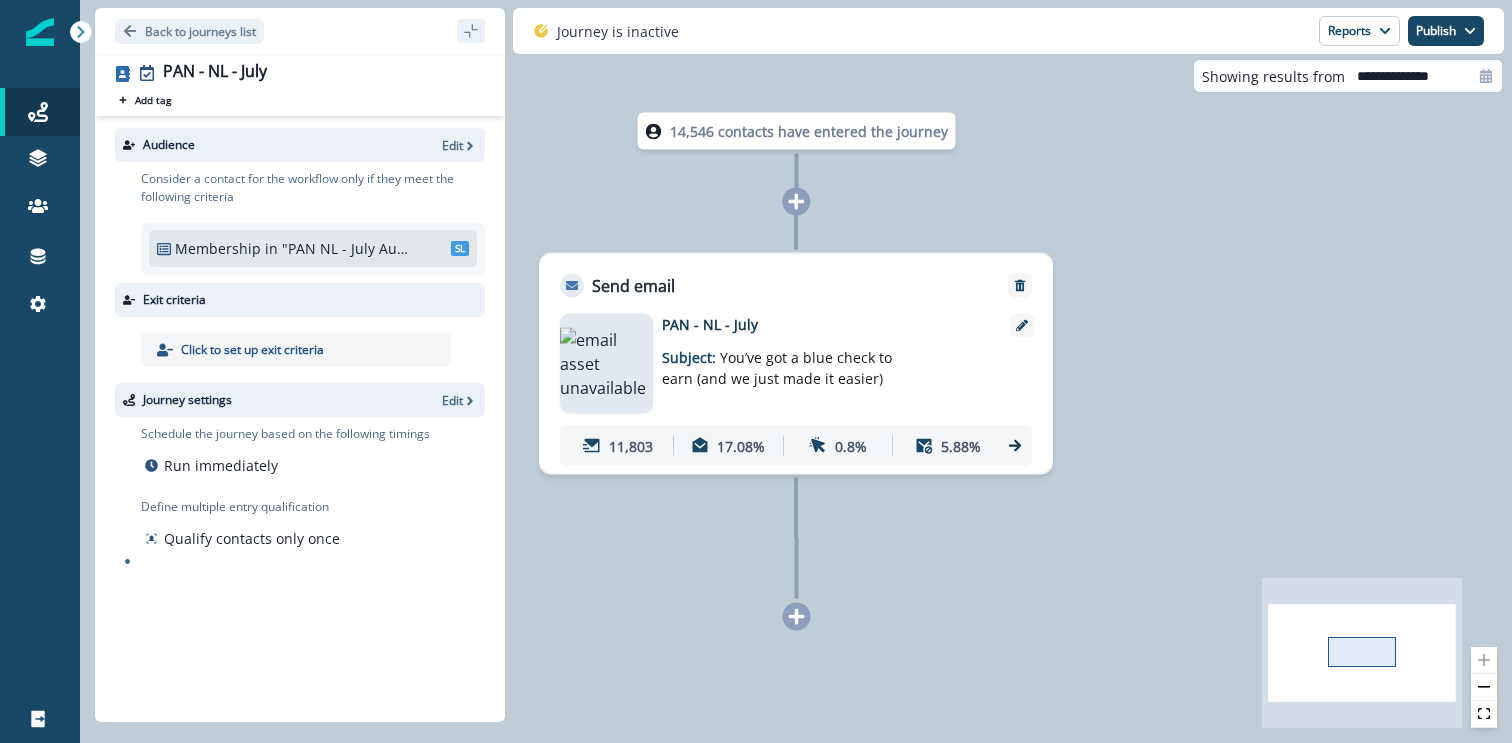 click on "PAN - NL - July" at bounding box center (822, 324) 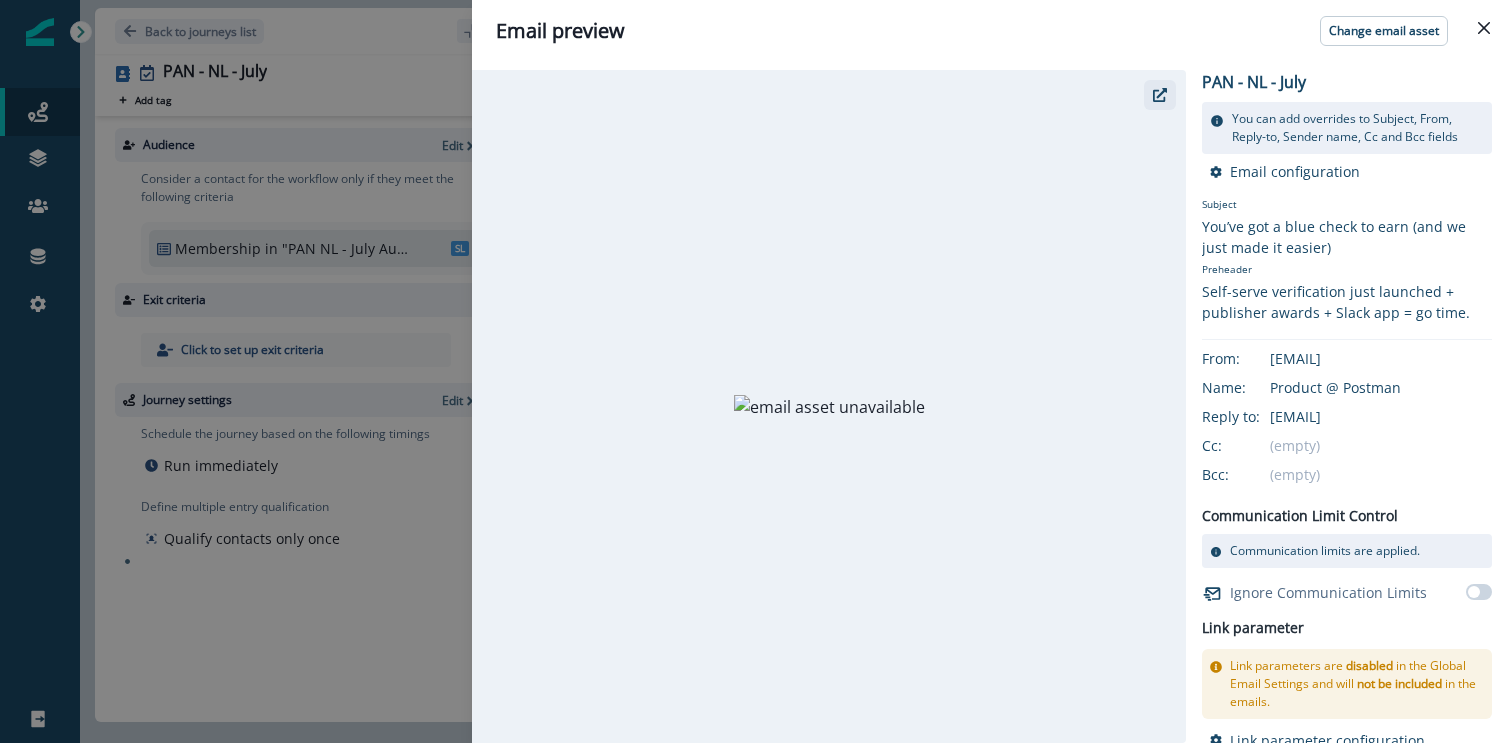 click at bounding box center (1160, 95) 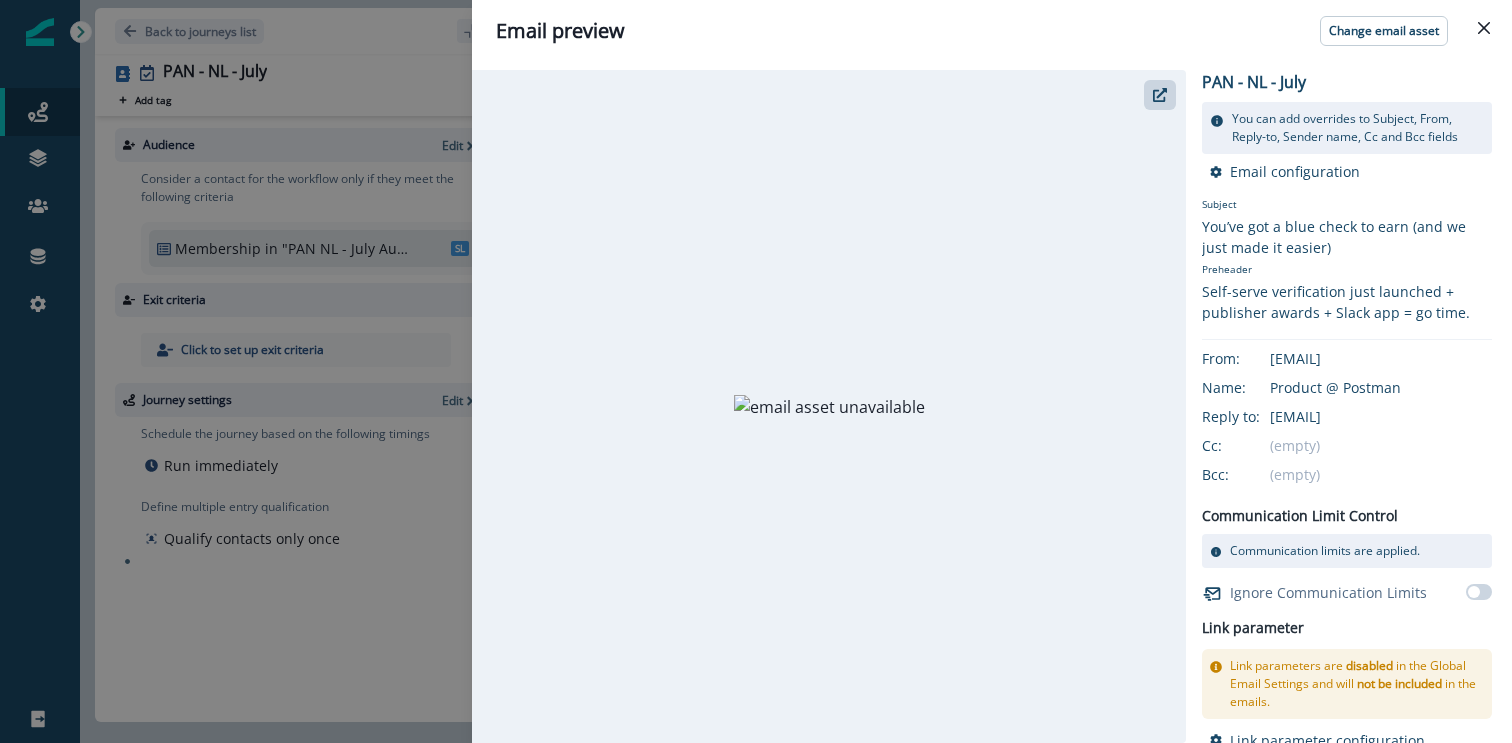click on "Email preview Change email asset PAN - NL - July You can add overrides to Subject, From, Reply-to, Sender name, Cc and Bcc fields Email configuration Subject You’ve got a blue check to earn (and we just made it easier) Preheader Self-serve verification just launched + publisher awards + Slack app = go time. From: product@postman.com Name: Product @ Postman Reply to: product@postman.com Cc: (empty) Bcc: (empty) Communication Limit Control Communication limits are applied. Ignore Communication Limits Link parameter Link parameters are   disabled   in the Global Email Settings and will   not be included   in the emails. Link parameter configuration Global Parameters UTM Campaign {{ Journey name will be used }} UTM Medium email UTM Source inflection UTM Content {{ Email asset name will be used }} Asset Parameters Email Parameters" at bounding box center (756, 371) 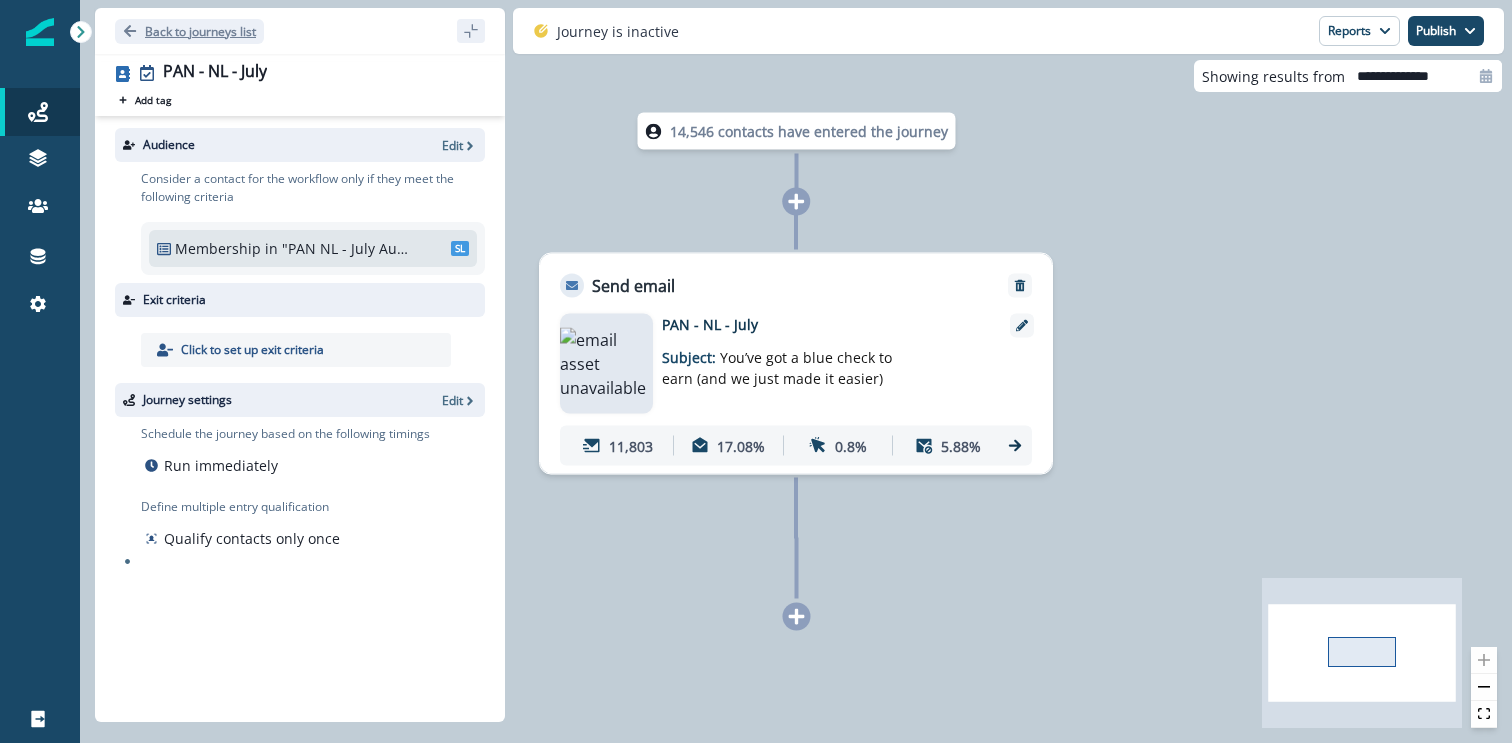 click on "Back to journeys list" at bounding box center [200, 31] 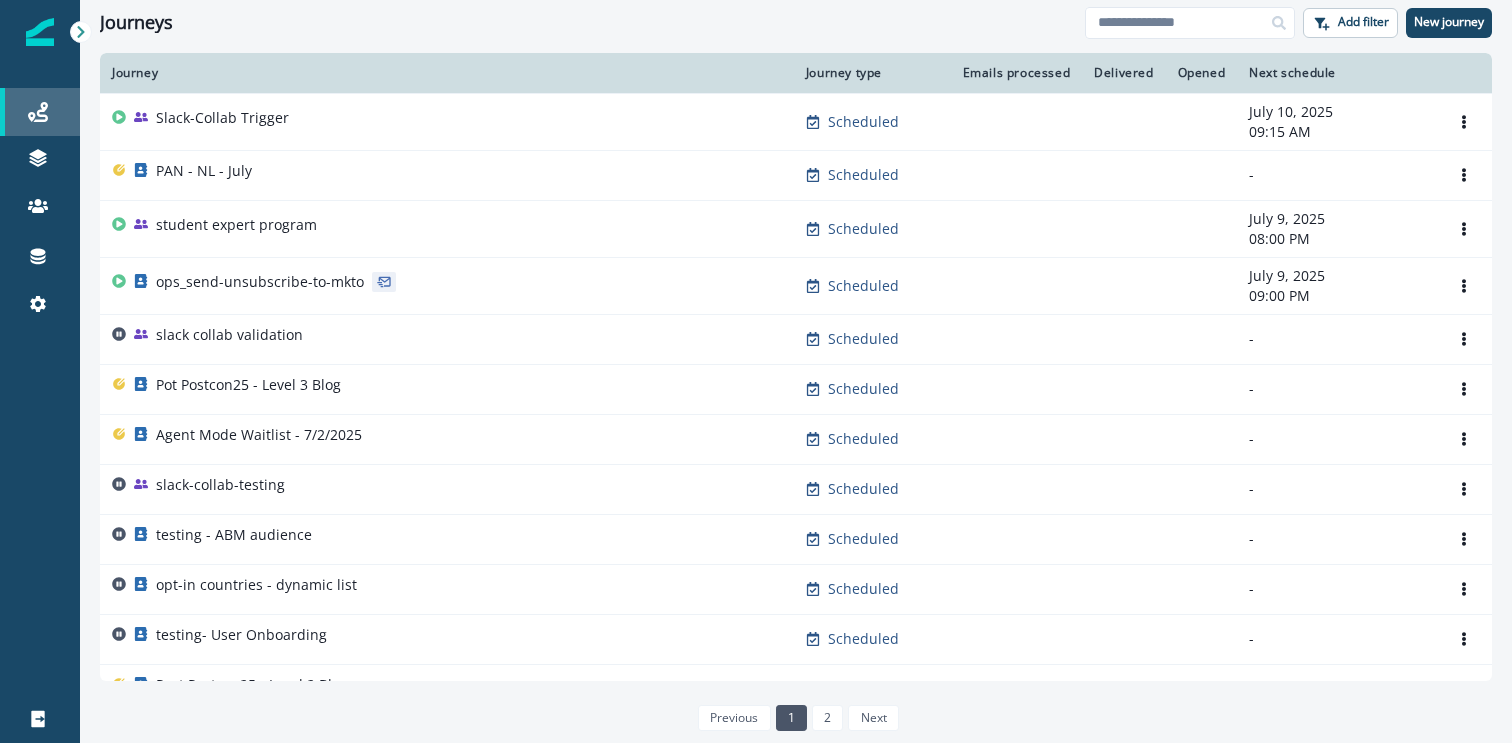 click on "Journeys" at bounding box center (40, 112) 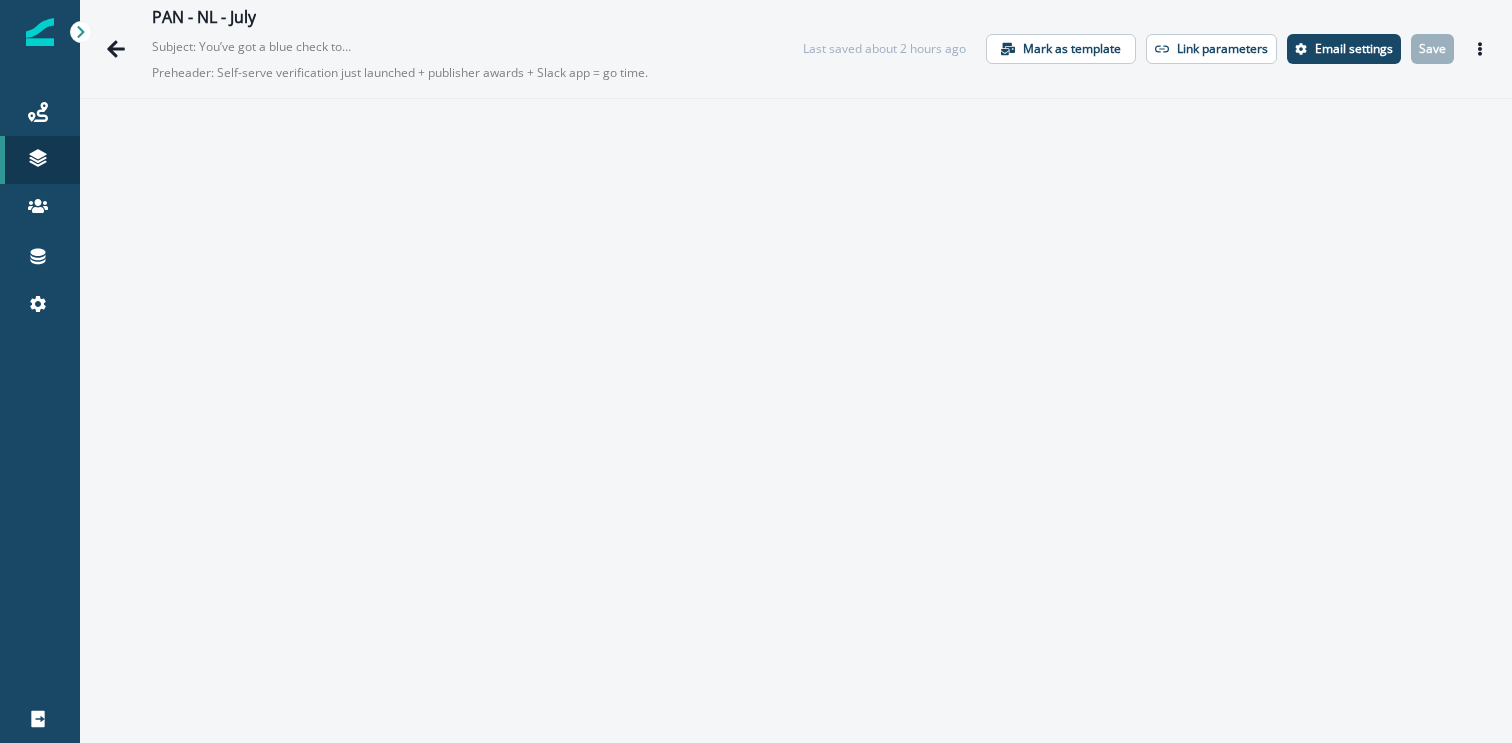 scroll, scrollTop: 0, scrollLeft: 0, axis: both 